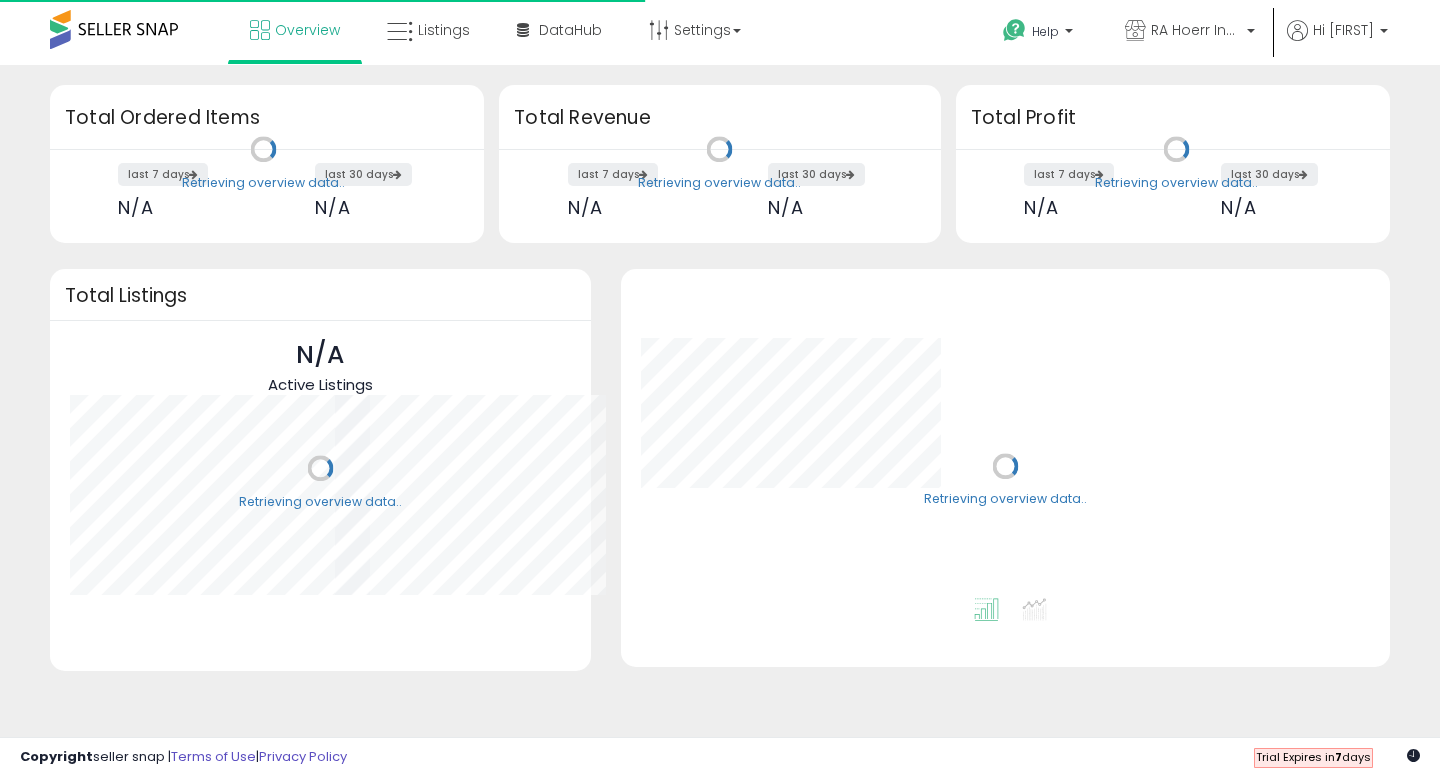scroll, scrollTop: 0, scrollLeft: 0, axis: both 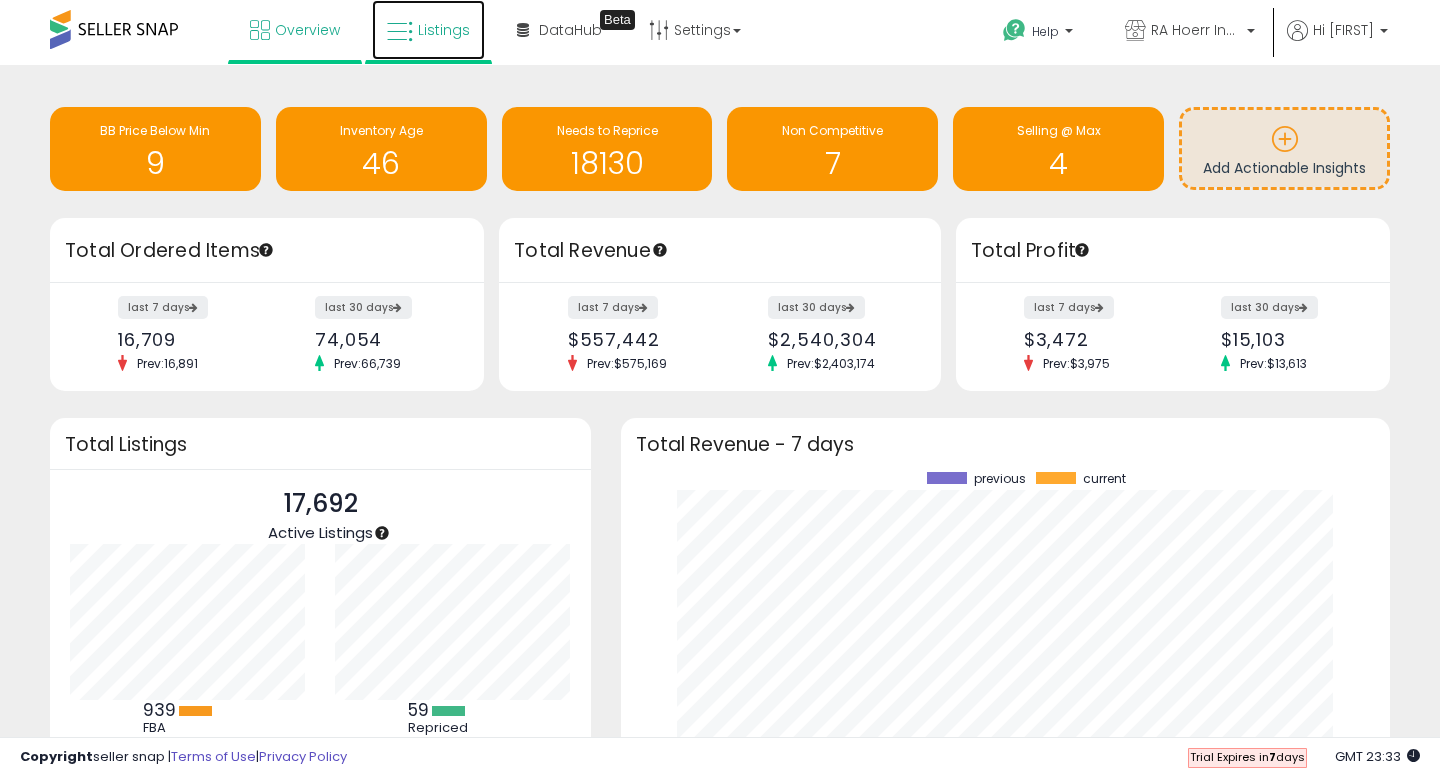 click on "Listings" at bounding box center (444, 30) 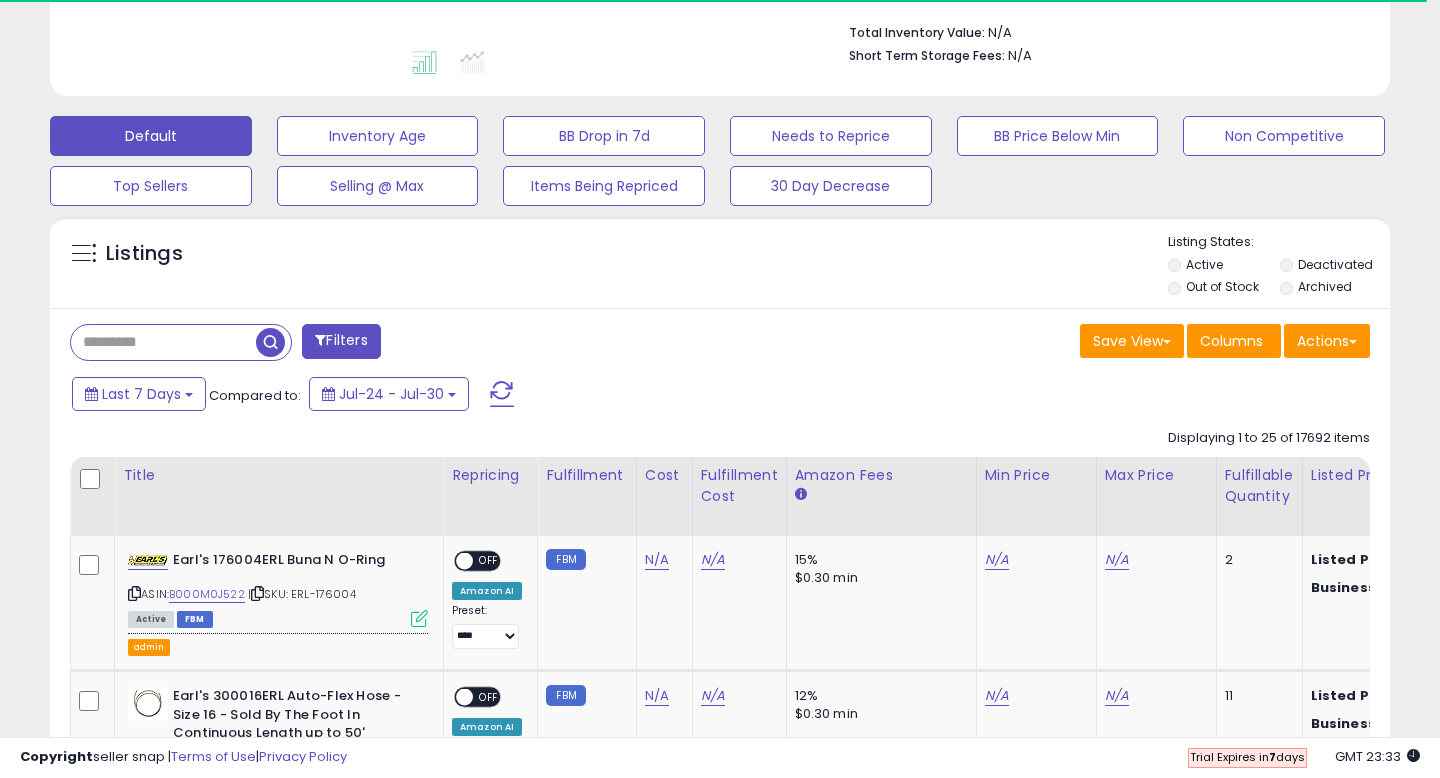 scroll, scrollTop: 549, scrollLeft: 0, axis: vertical 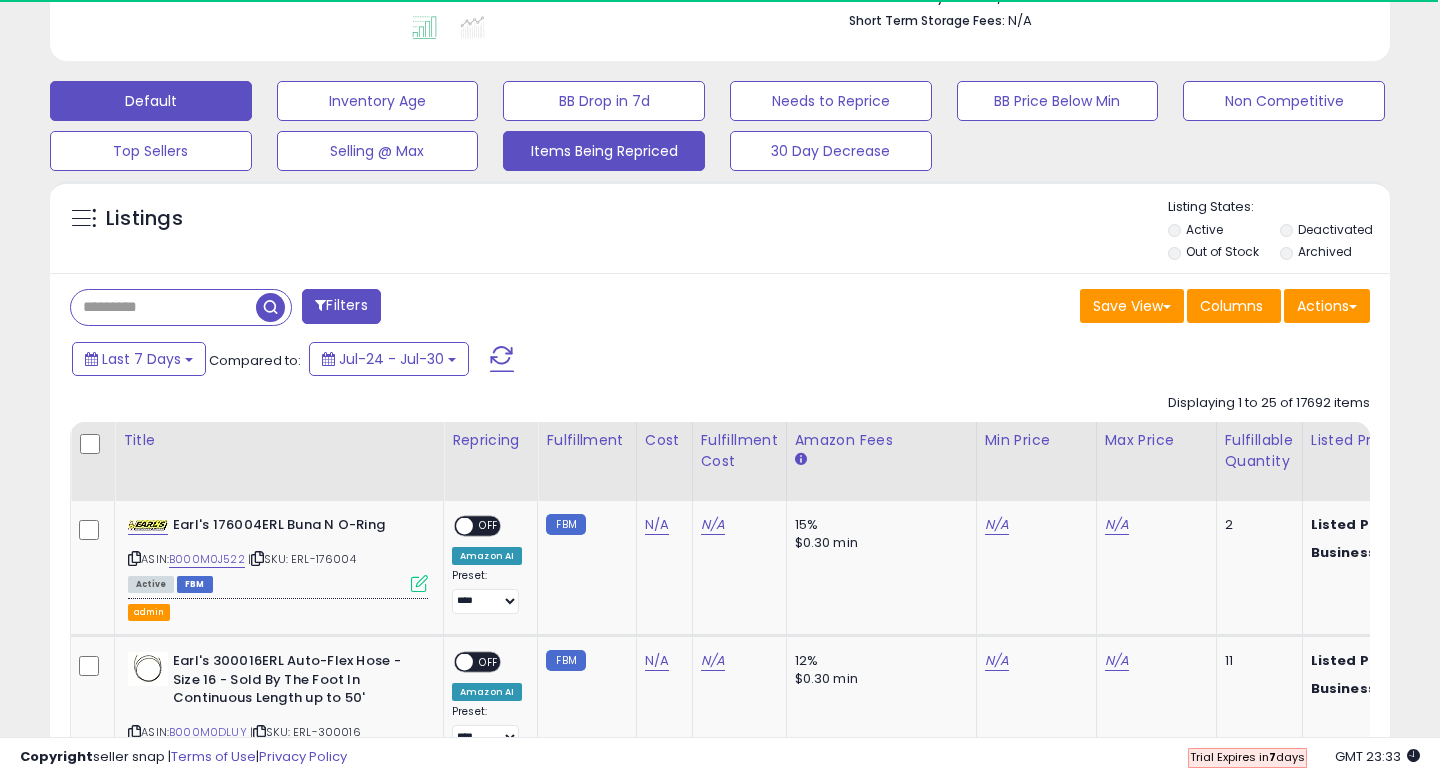 click on "Items Being Repriced" at bounding box center [378, 101] 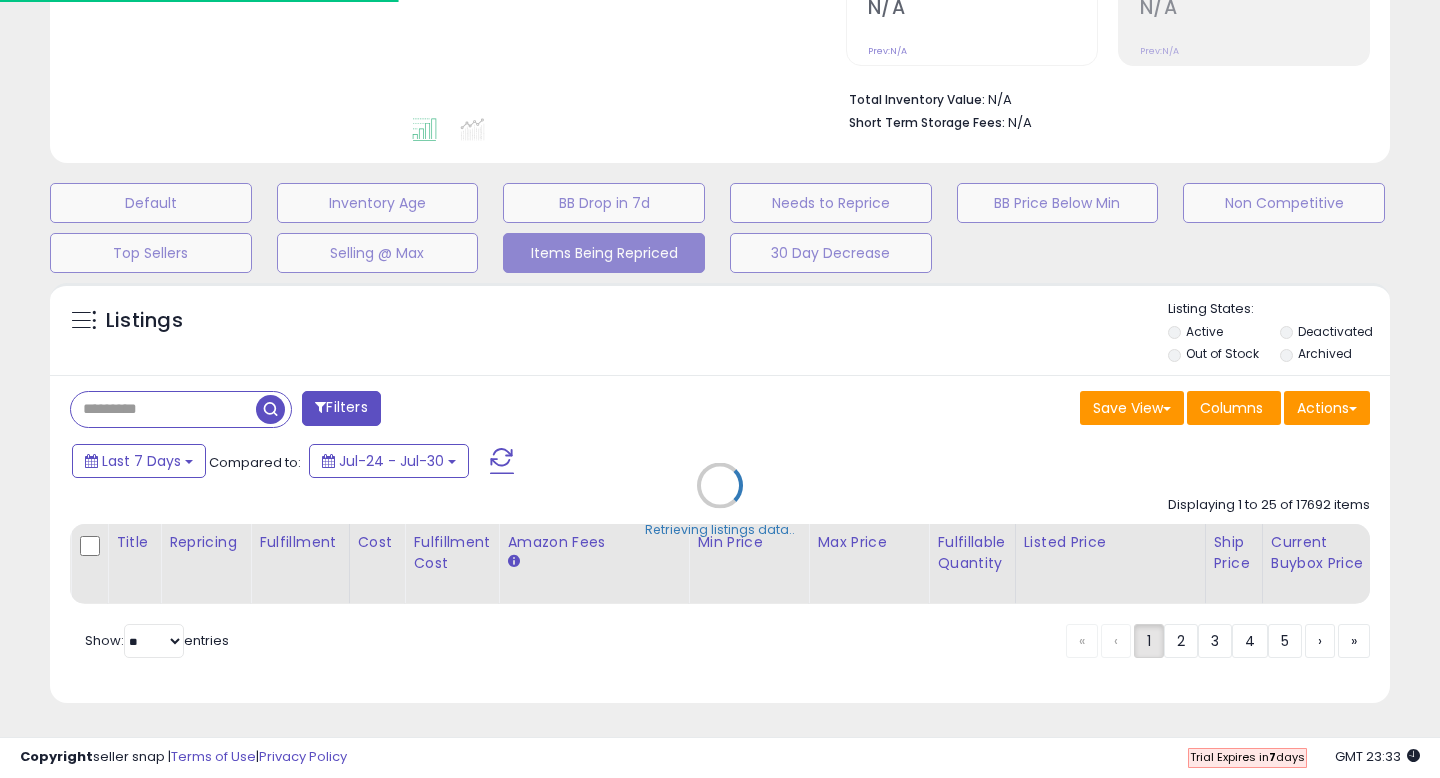 scroll, scrollTop: 447, scrollLeft: 0, axis: vertical 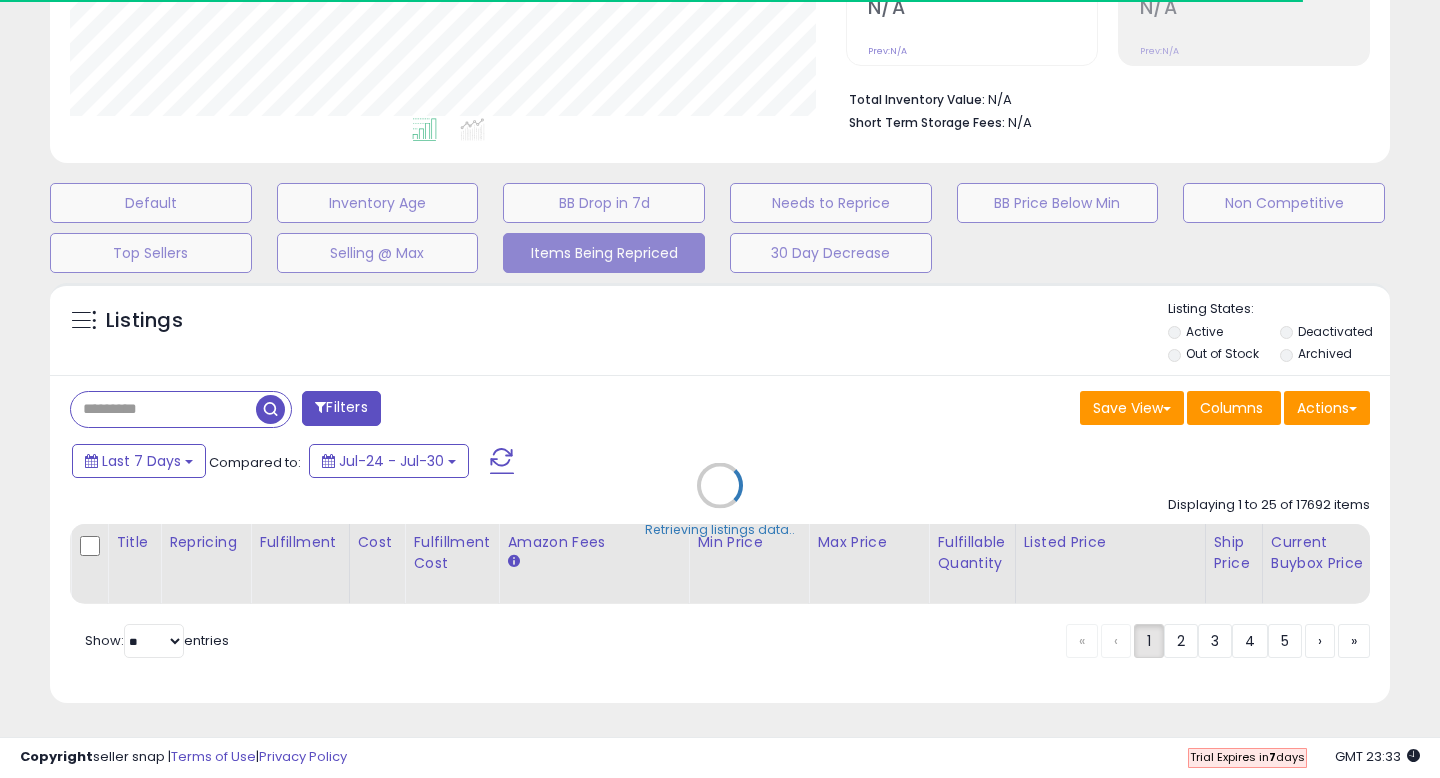 select on "**" 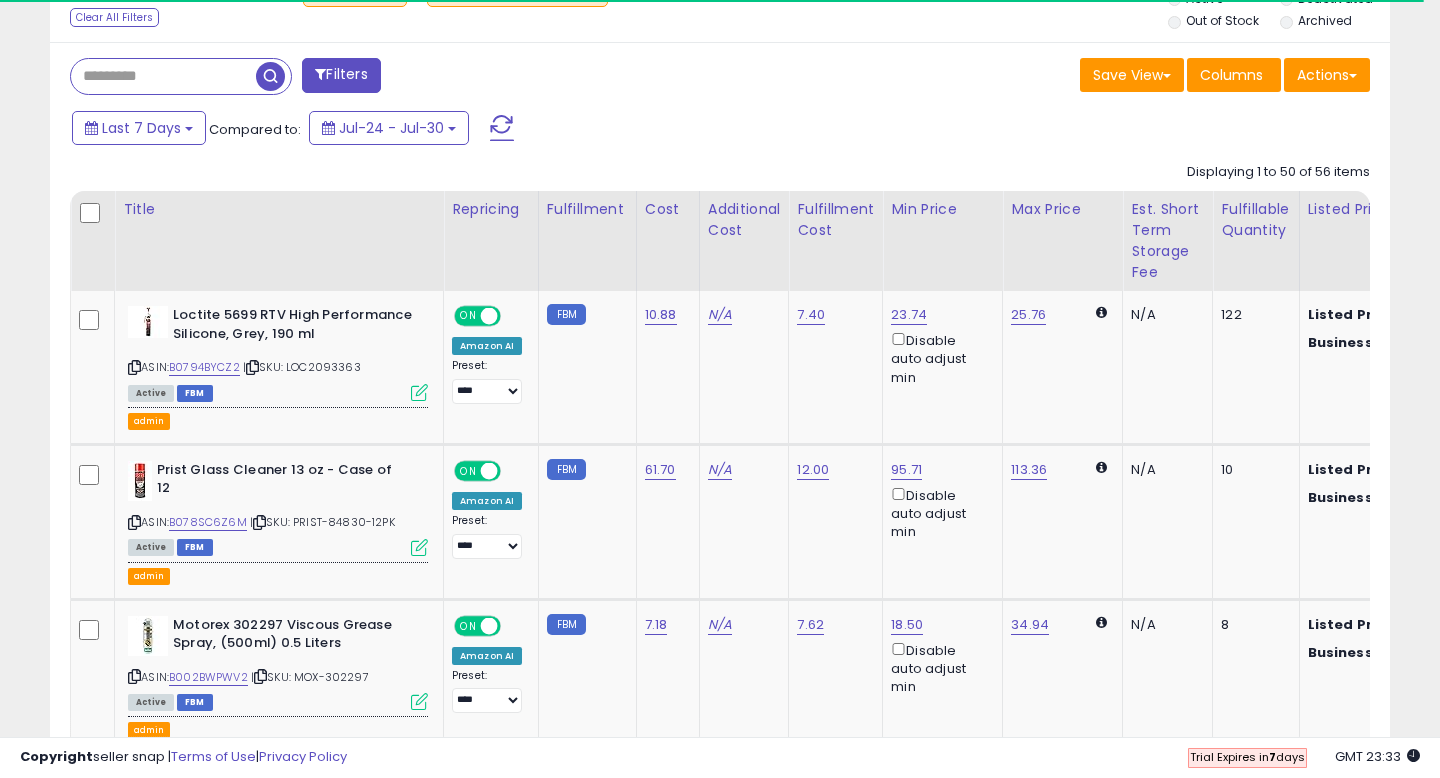 scroll, scrollTop: 804, scrollLeft: 0, axis: vertical 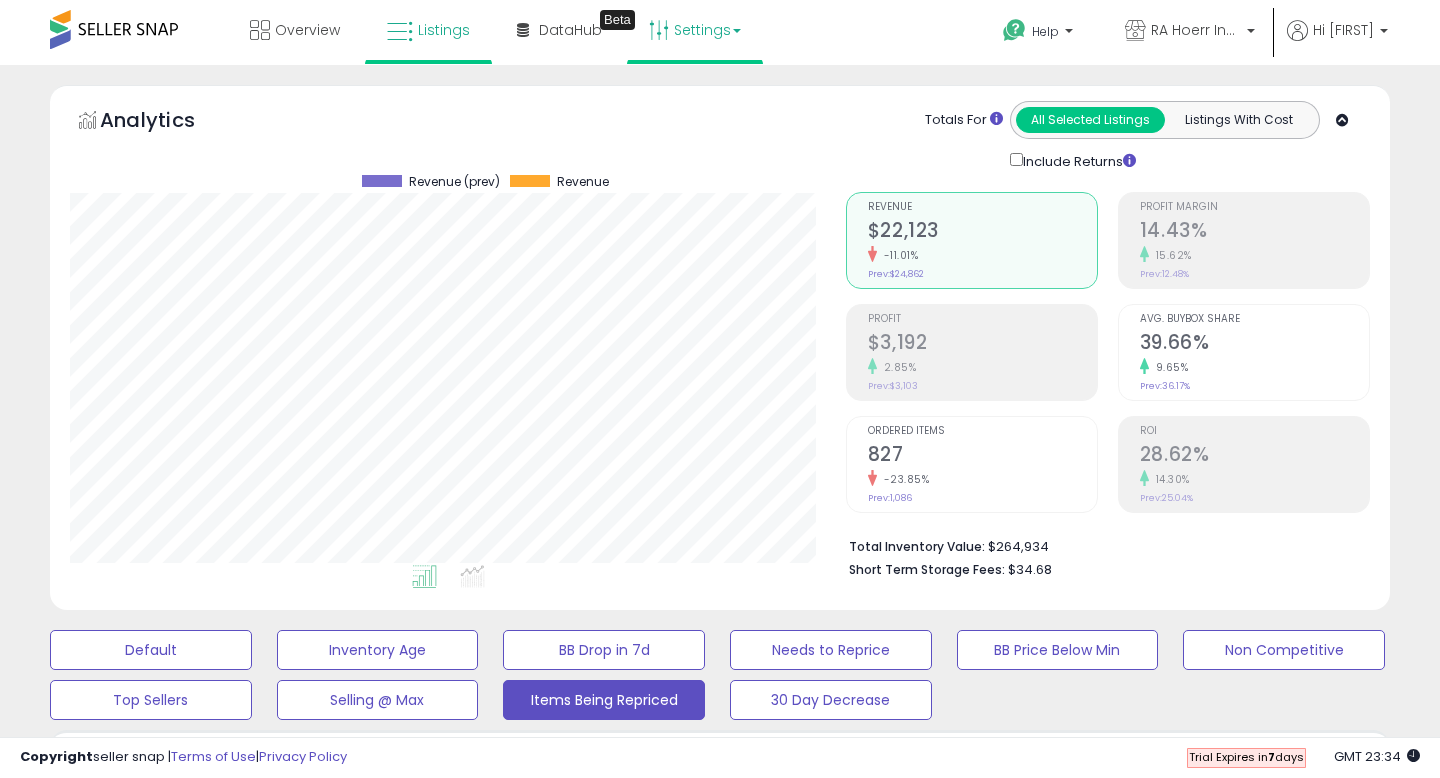 click on "Settings" at bounding box center [695, 30] 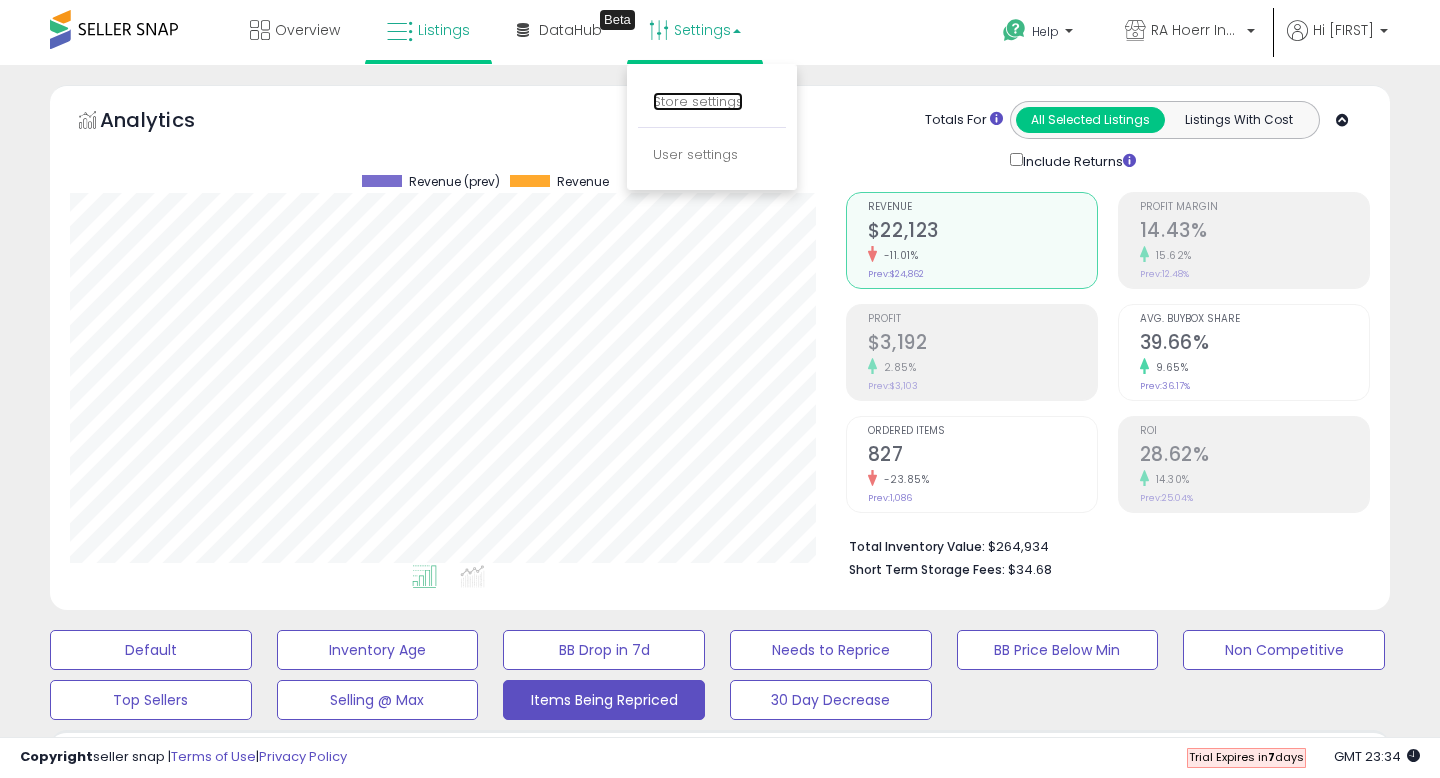click on "Store
settings" at bounding box center (698, 101) 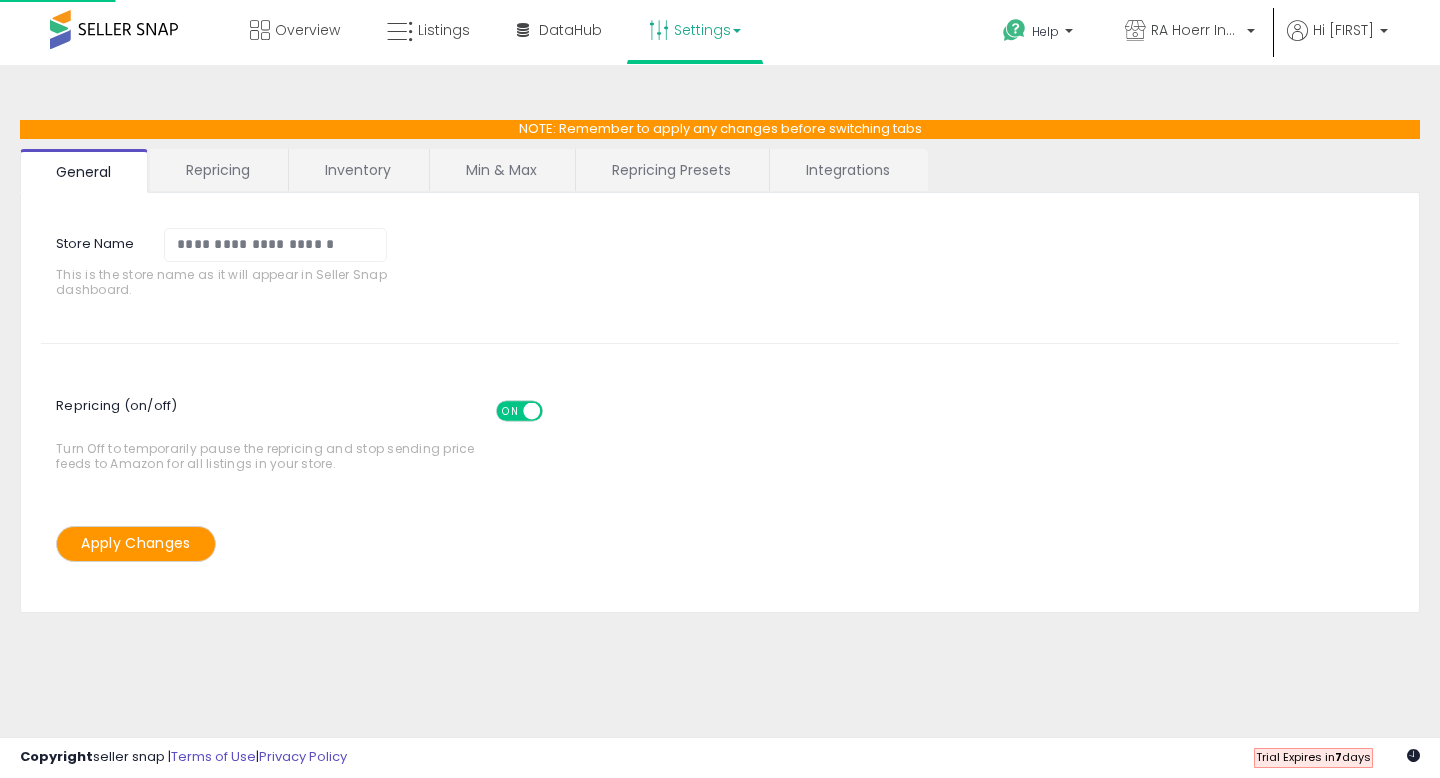 scroll, scrollTop: 0, scrollLeft: 0, axis: both 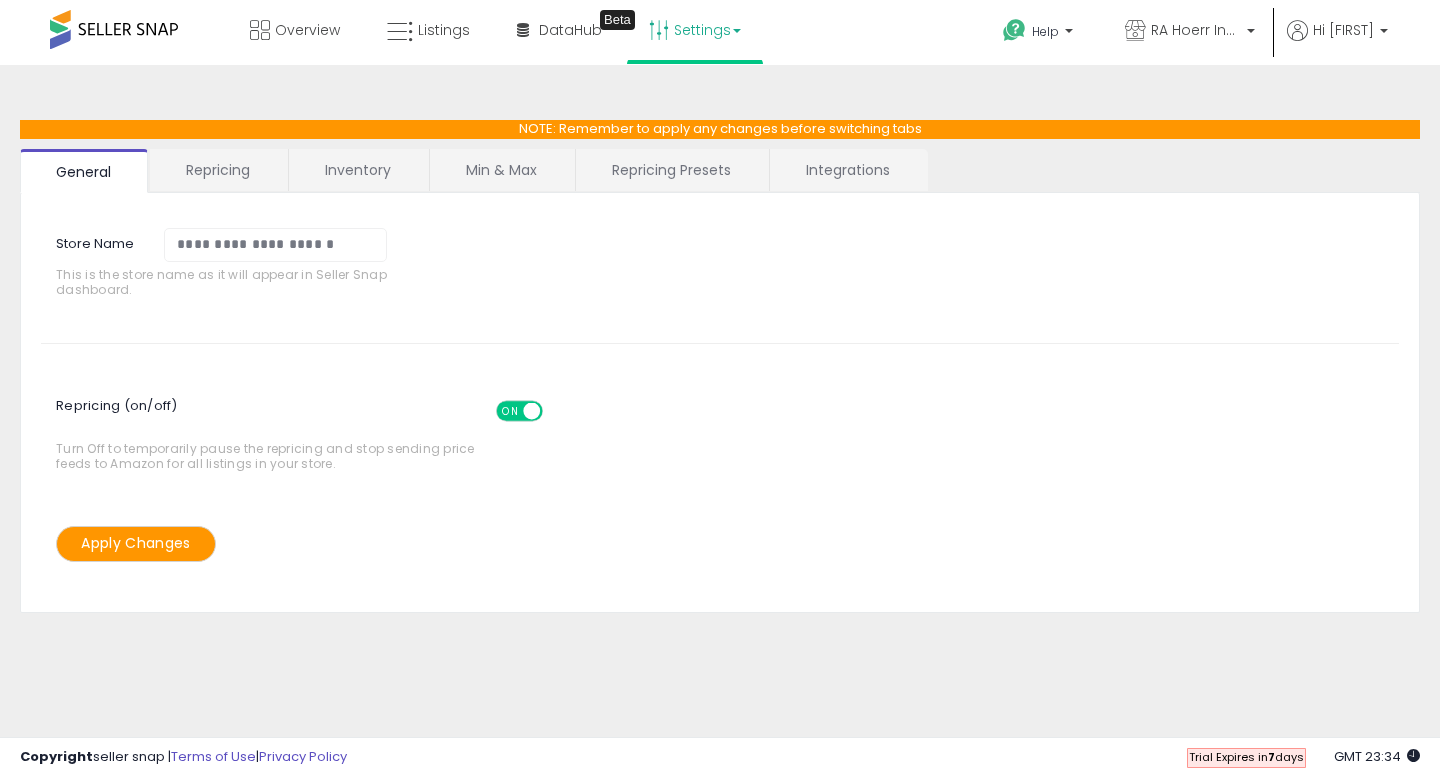 click on "Min & Max" at bounding box center (501, 170) 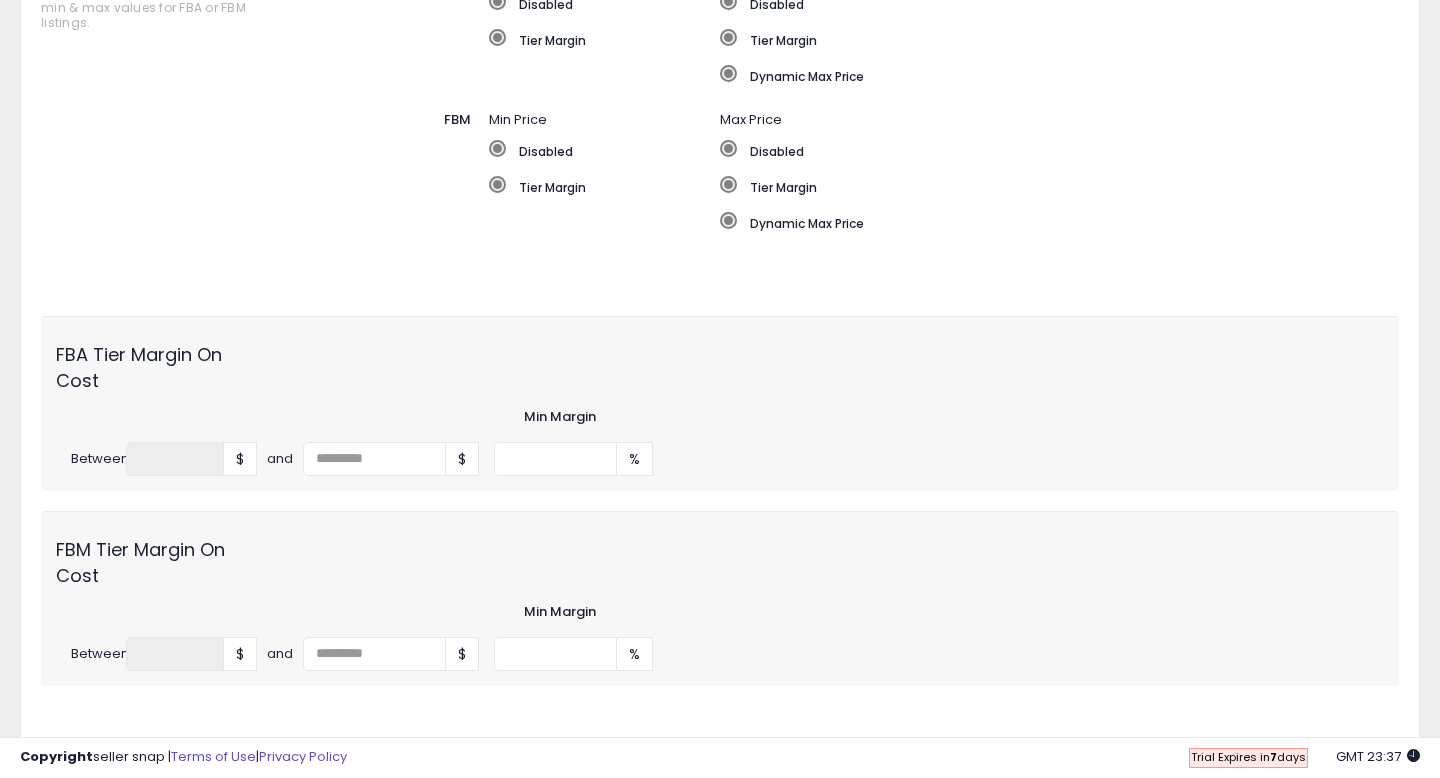 scroll, scrollTop: 0, scrollLeft: 0, axis: both 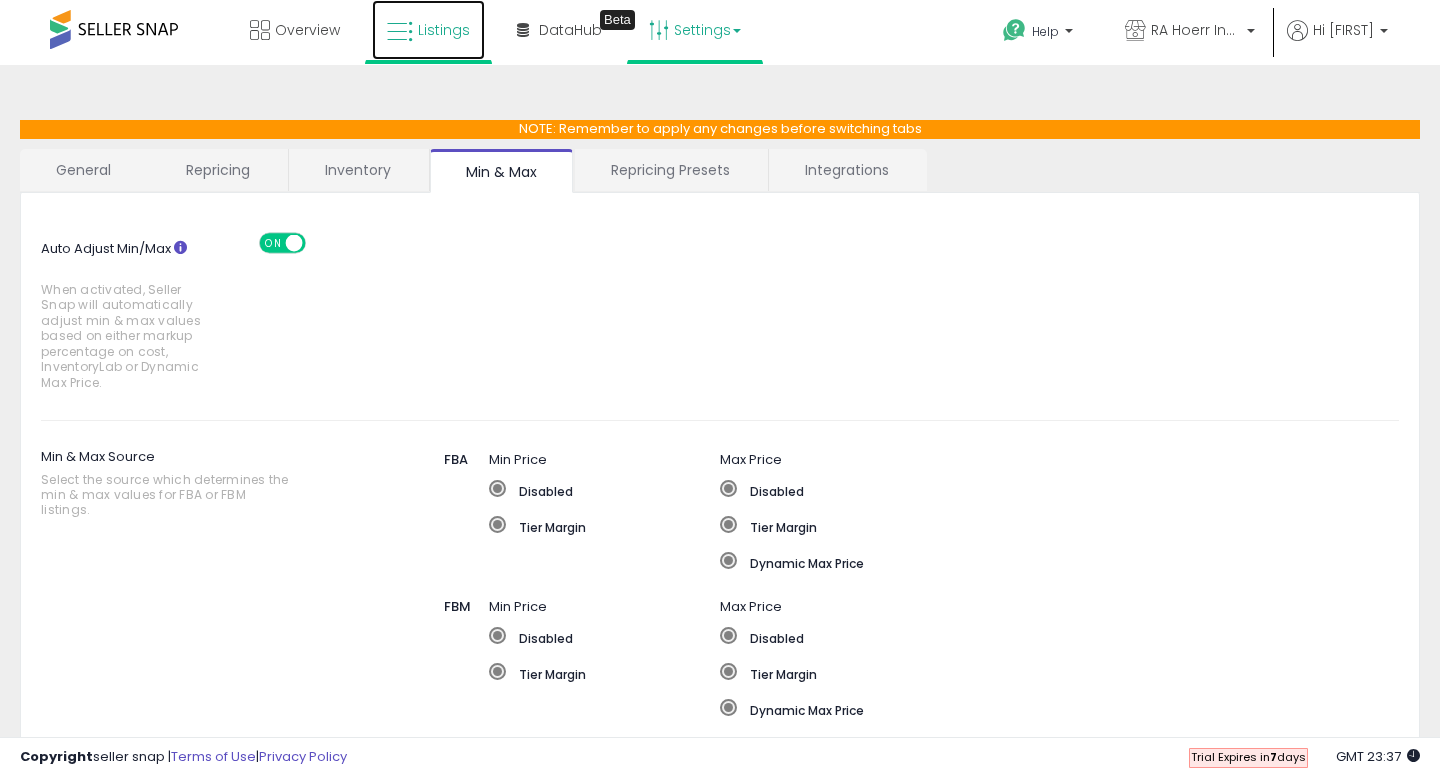 click on "Listings" at bounding box center (428, 30) 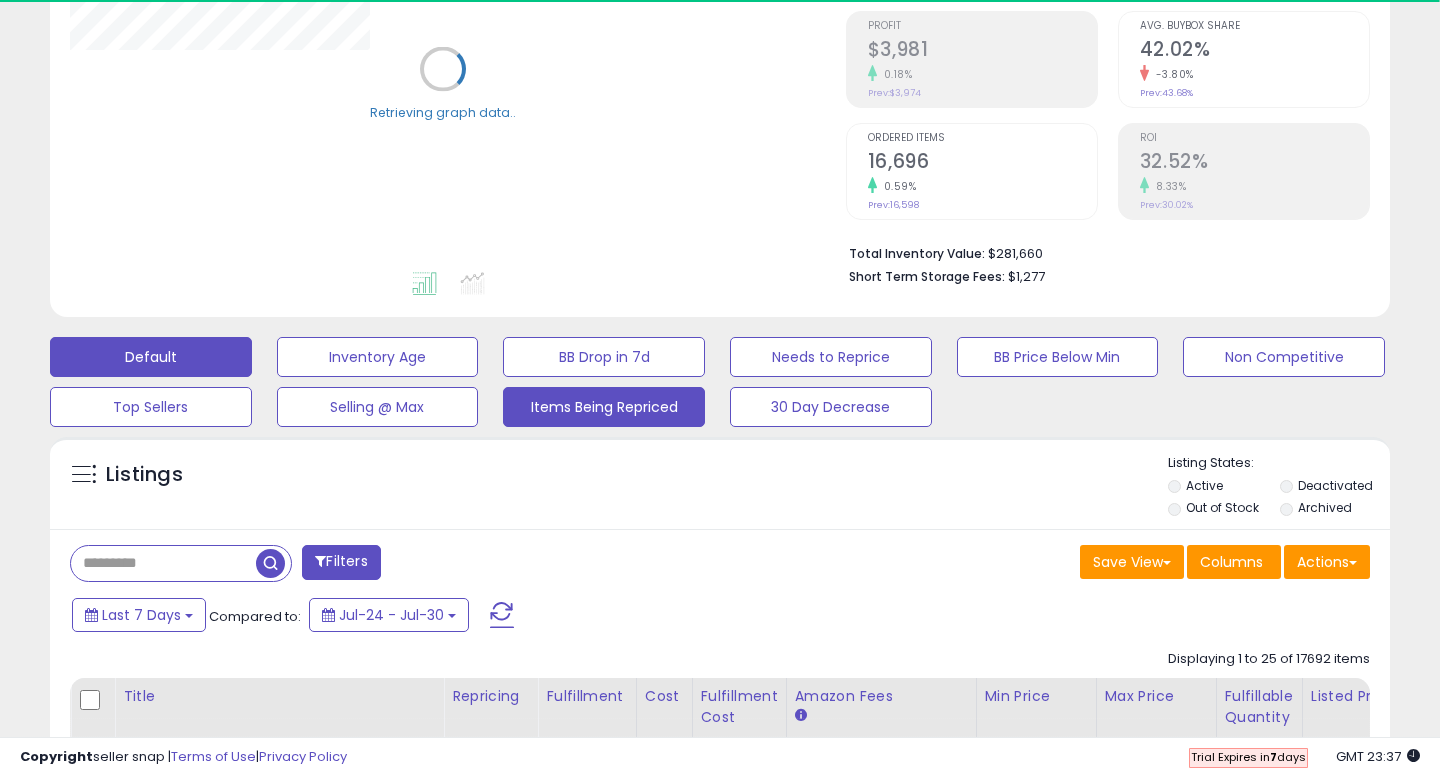 scroll, scrollTop: 0, scrollLeft: 0, axis: both 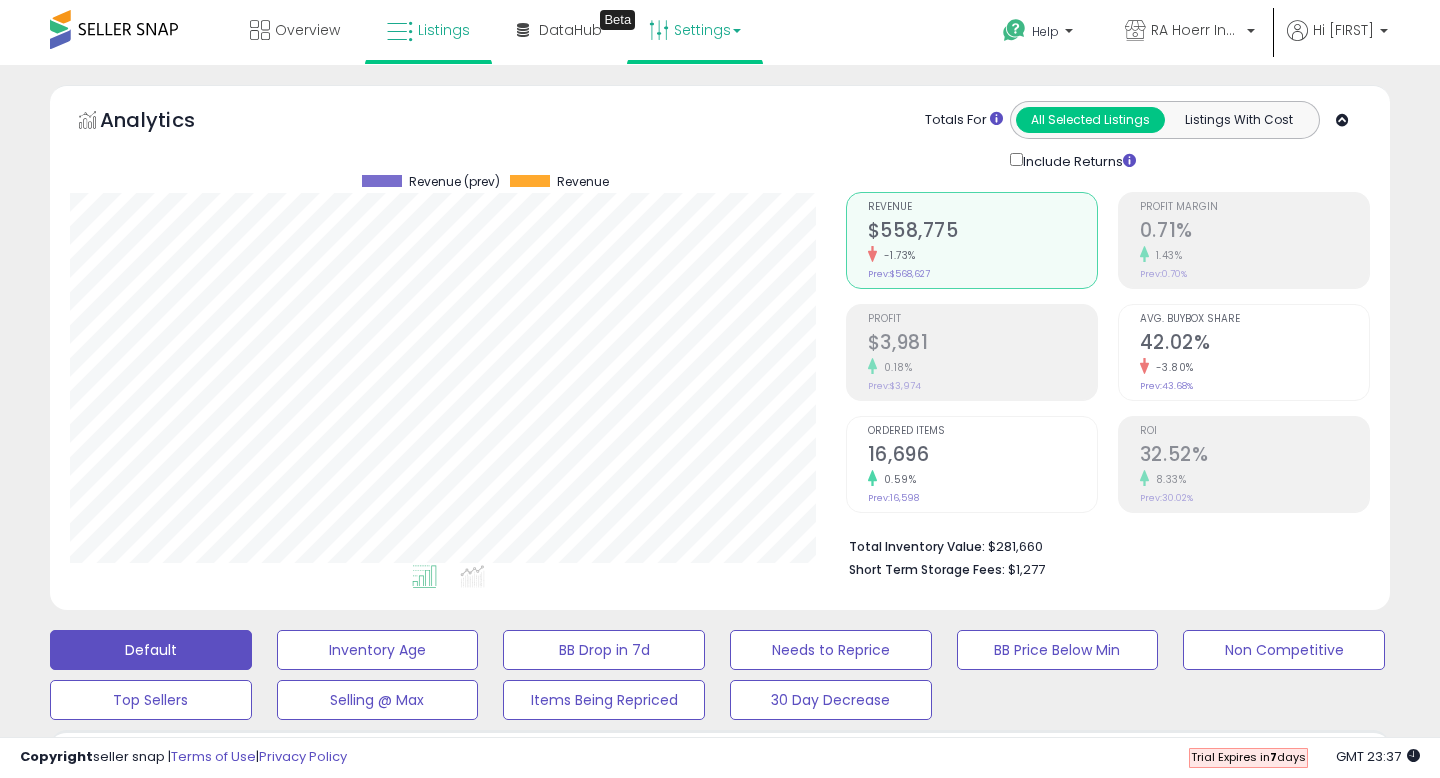 click on "Settings" at bounding box center (695, 30) 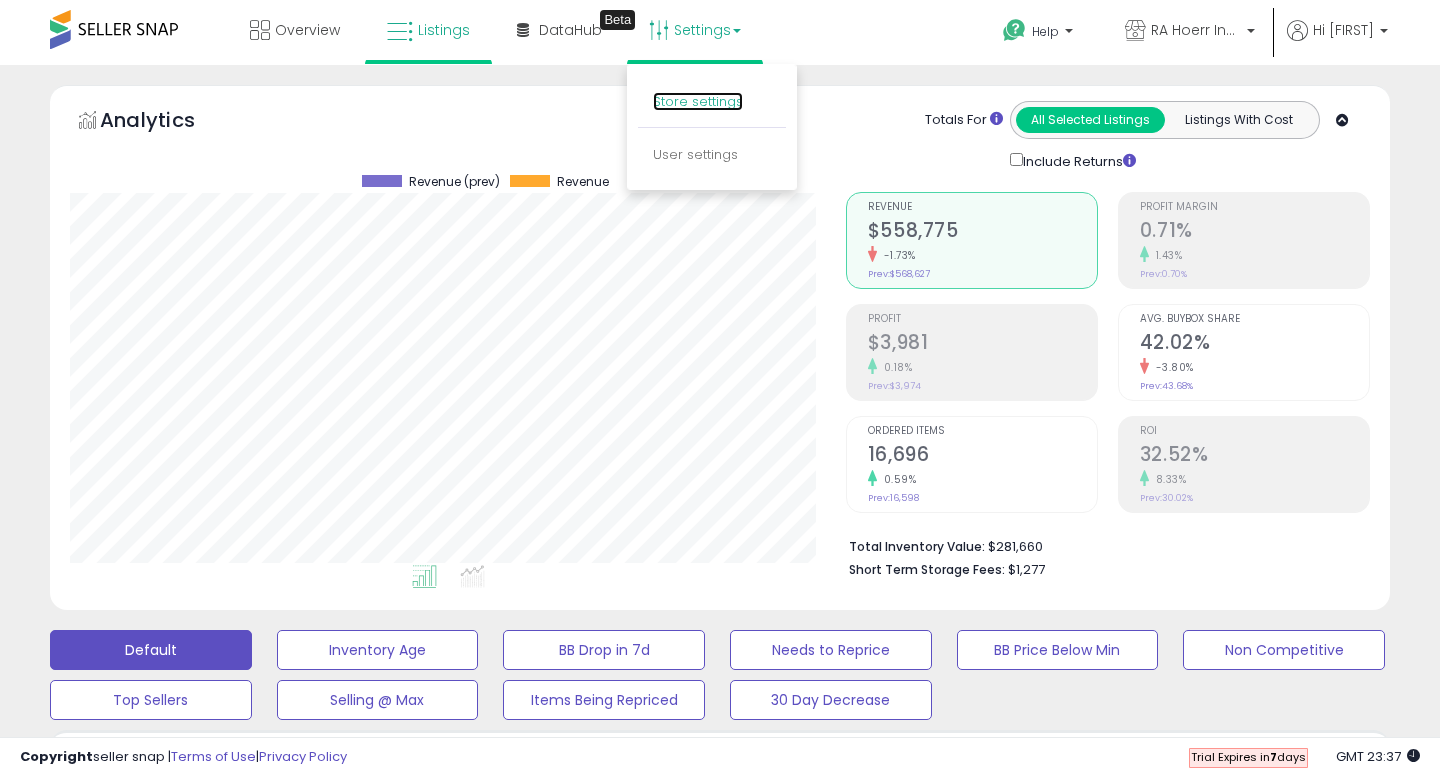 click on "Store
settings" at bounding box center [698, 101] 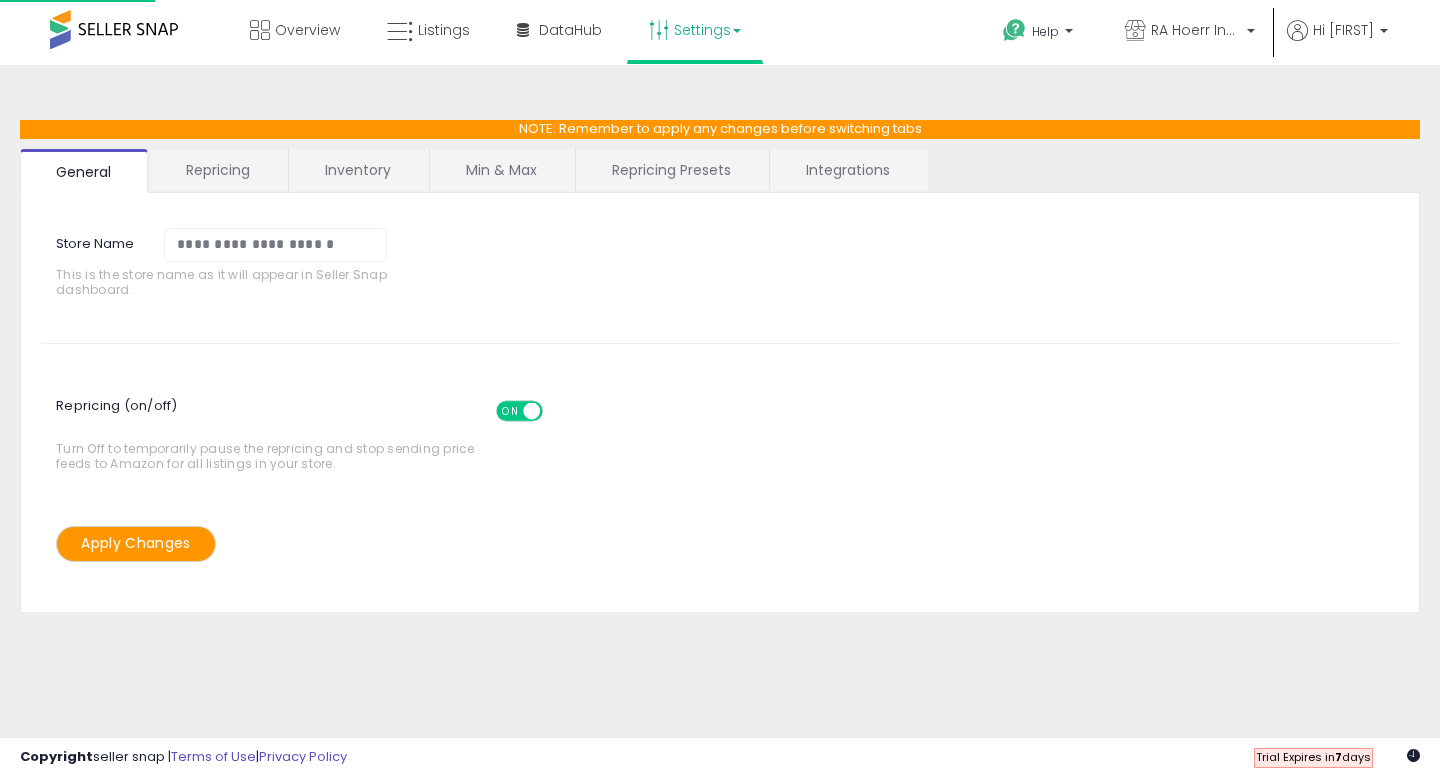 scroll, scrollTop: 0, scrollLeft: 0, axis: both 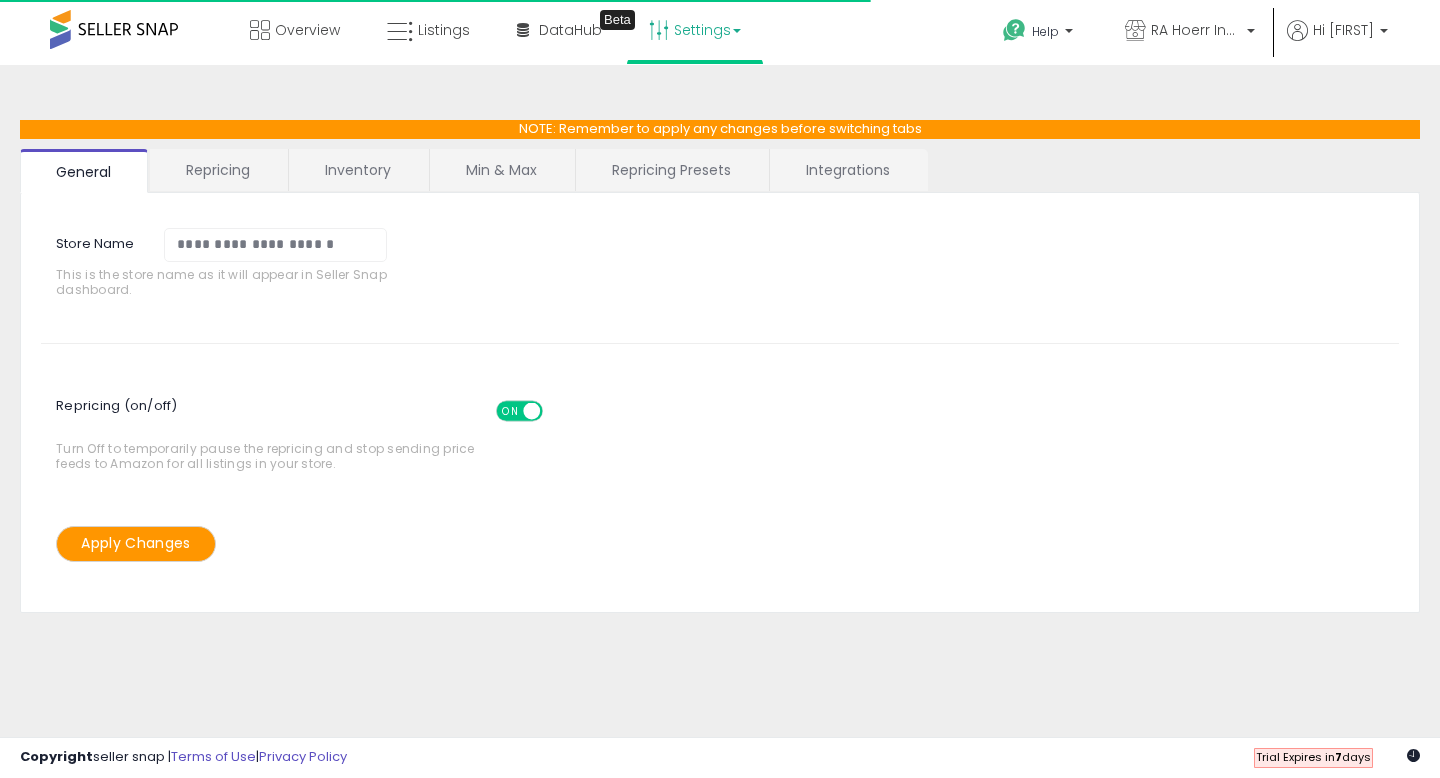 click on "Min & Max" at bounding box center [501, 170] 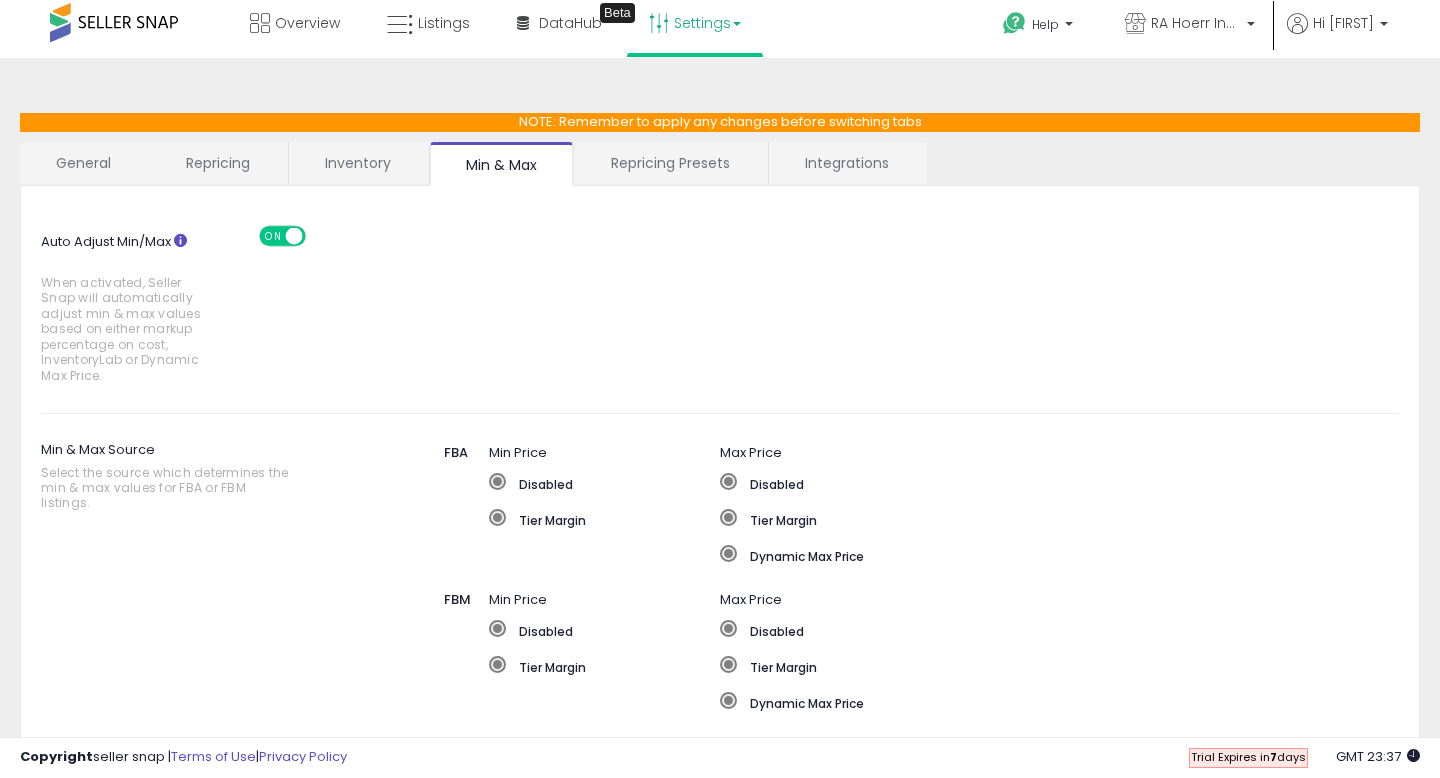 scroll, scrollTop: 0, scrollLeft: 0, axis: both 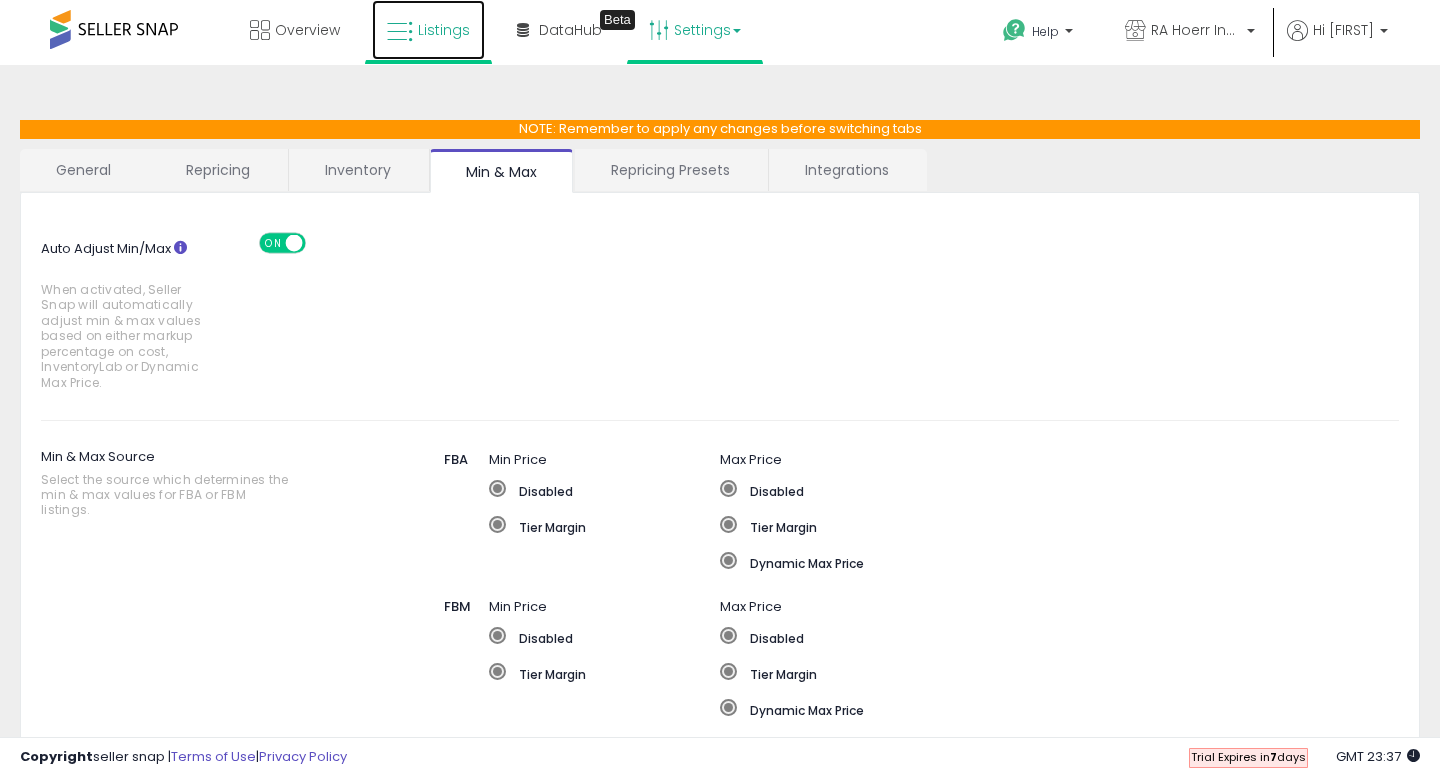 click on "Listings" at bounding box center [428, 30] 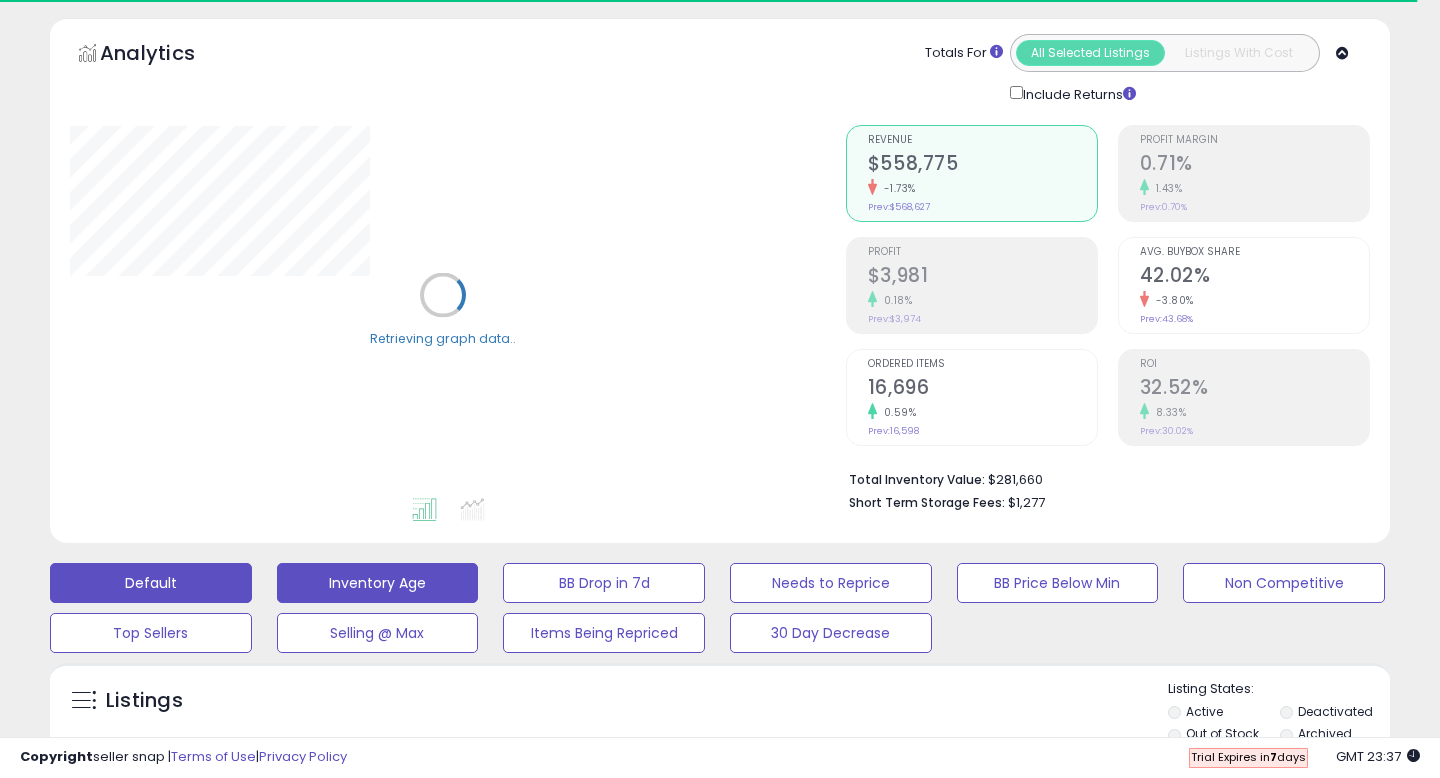 scroll, scrollTop: 431, scrollLeft: 0, axis: vertical 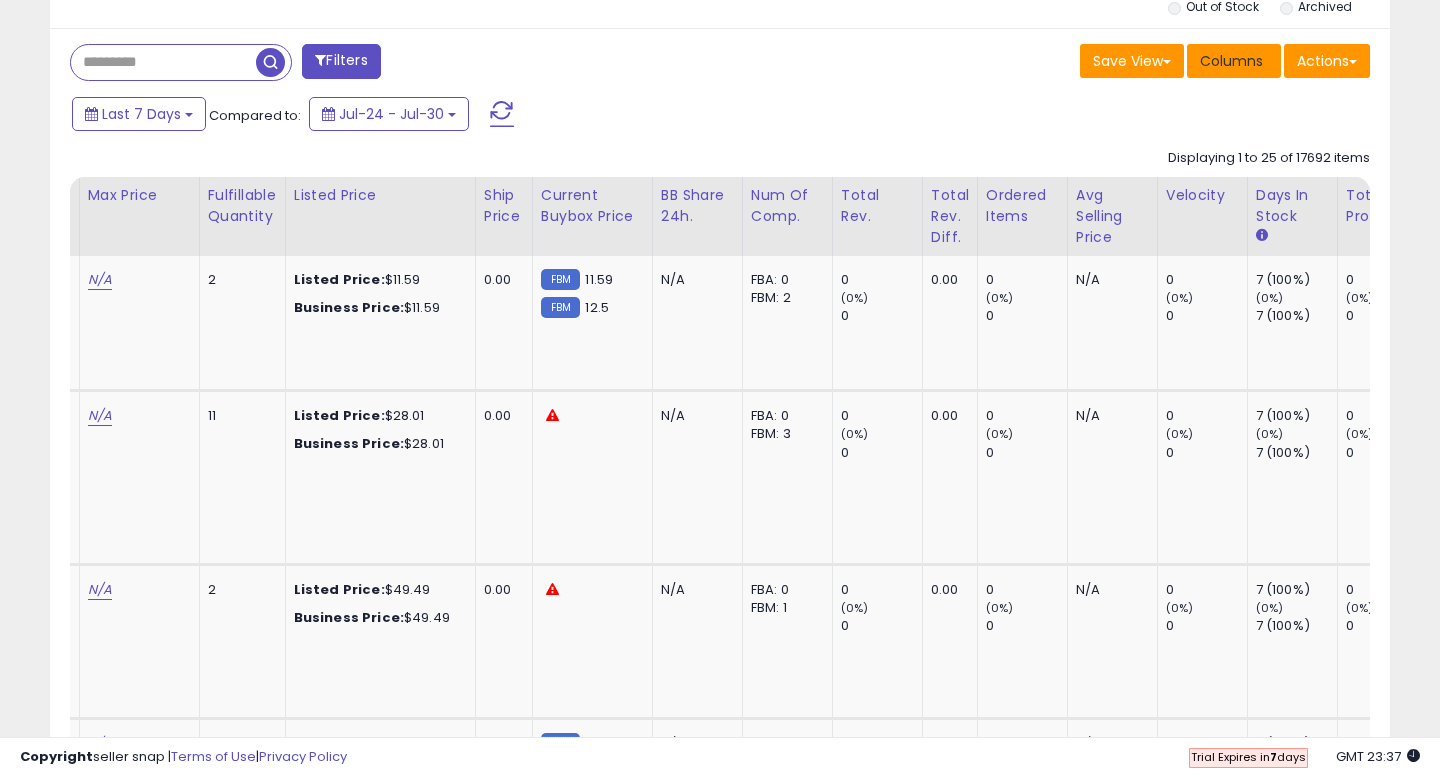 click on "Columns" at bounding box center (1234, 61) 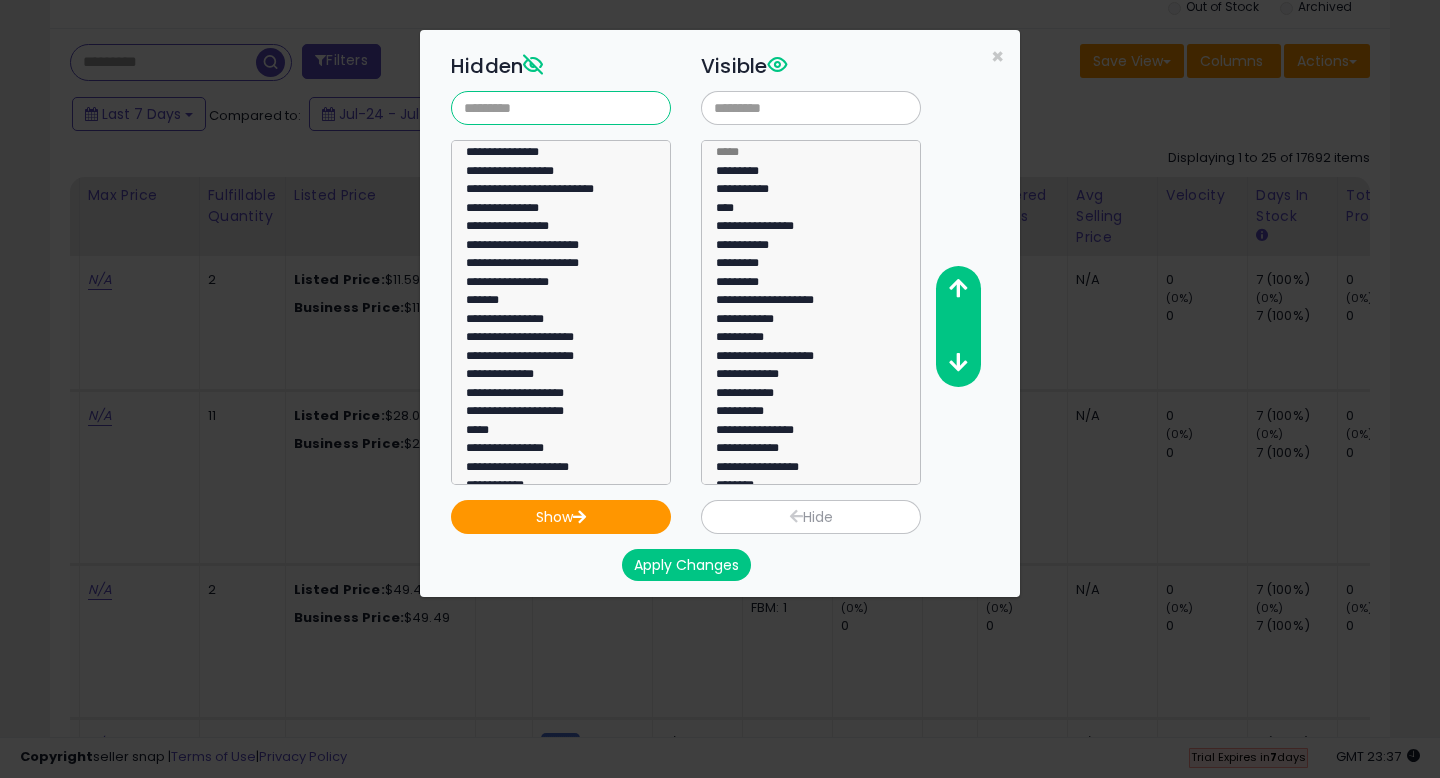 click at bounding box center (561, 108) 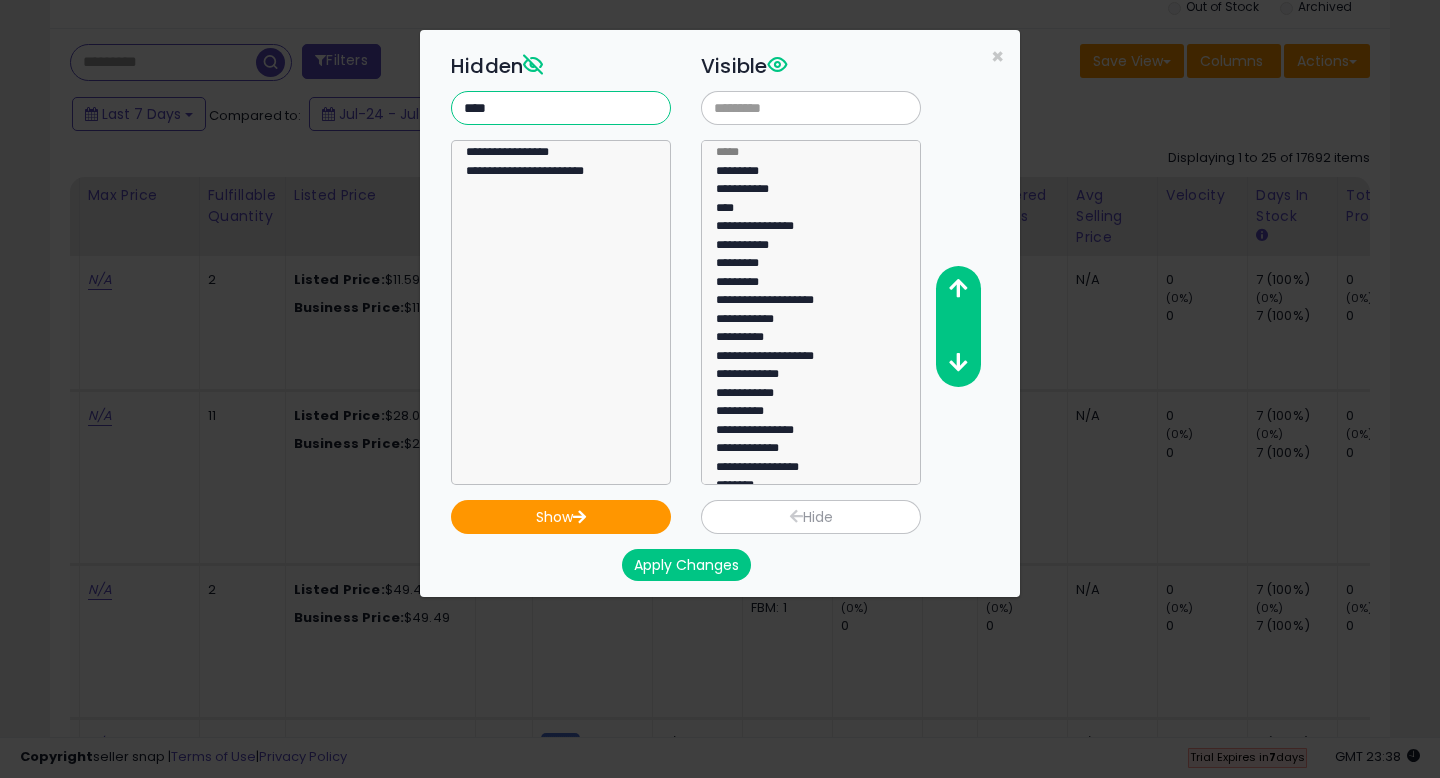 type on "****" 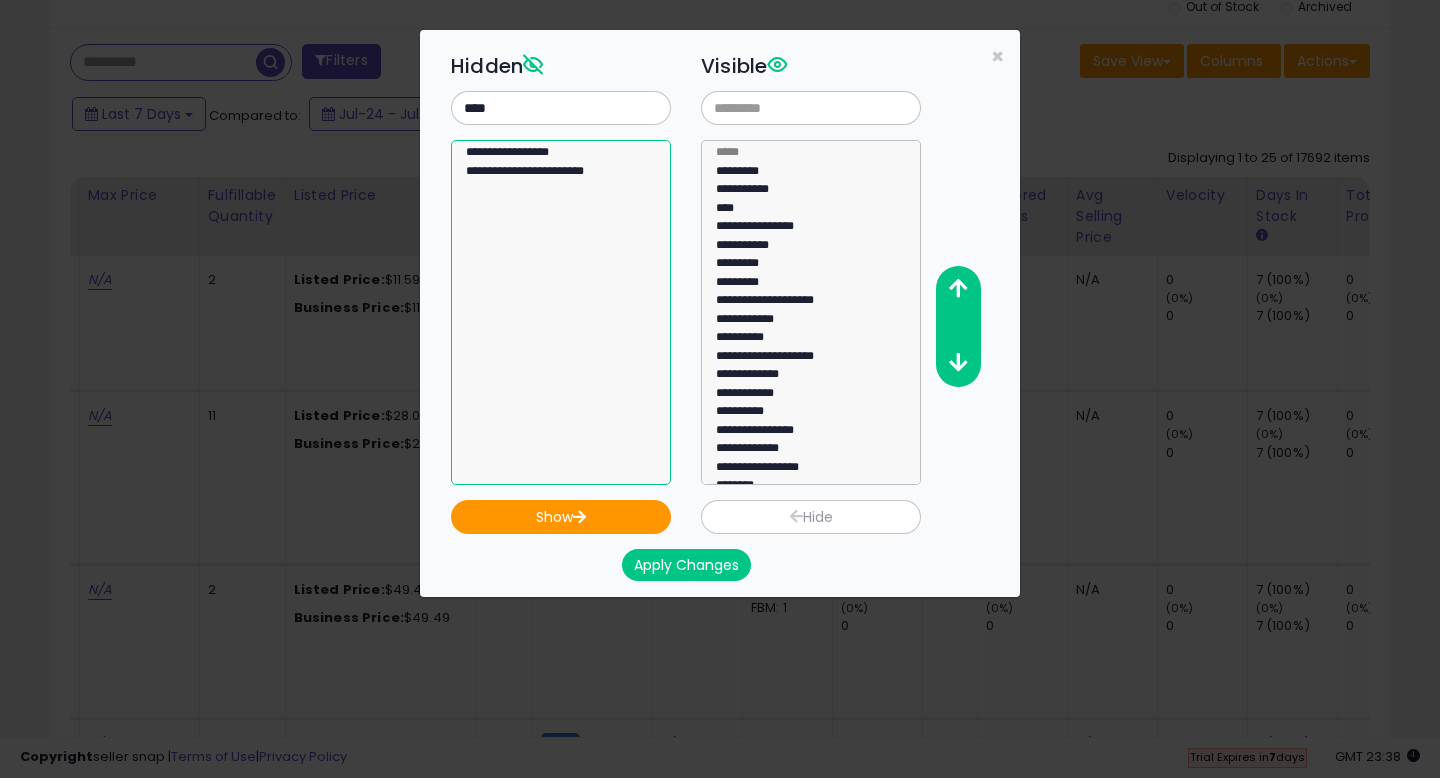 select on "**********" 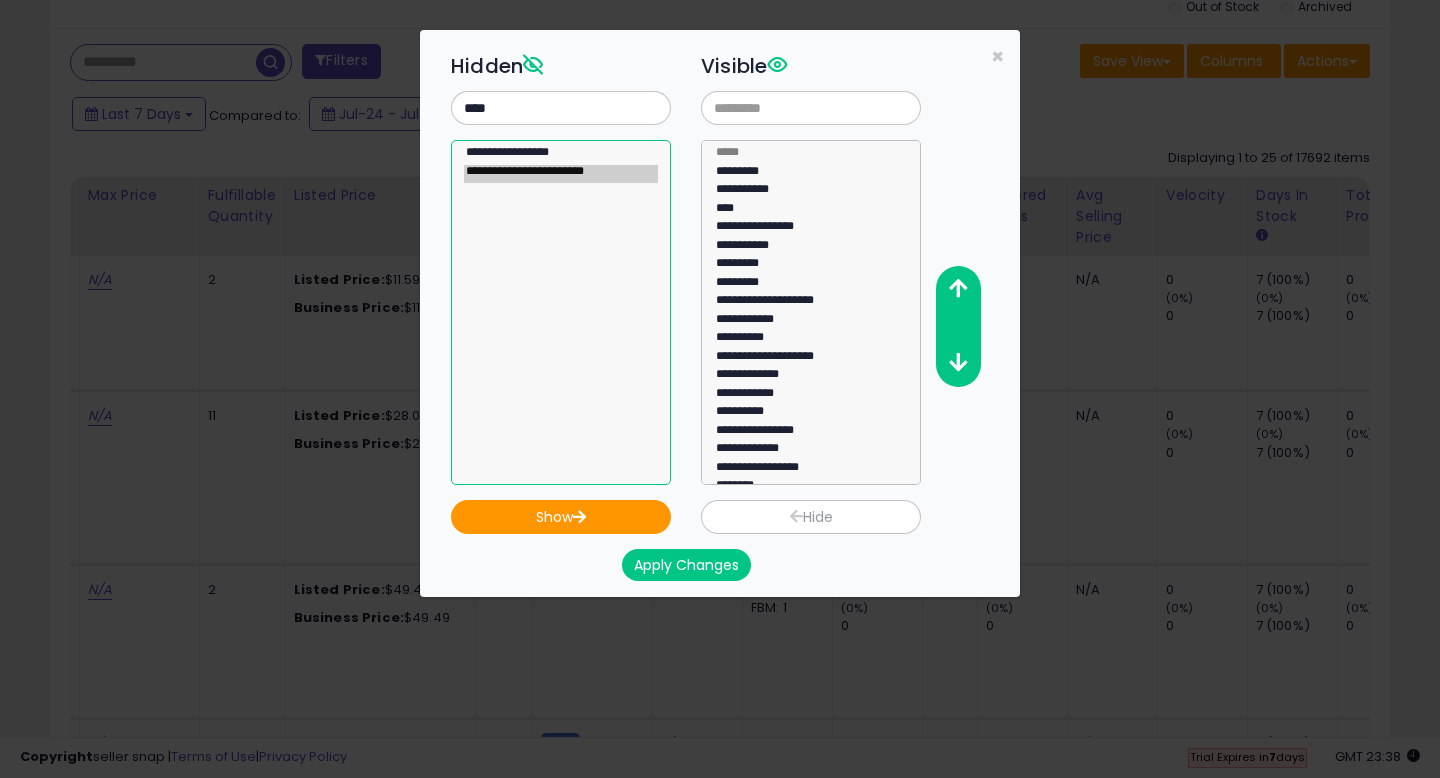 scroll, scrollTop: 148, scrollLeft: 0, axis: vertical 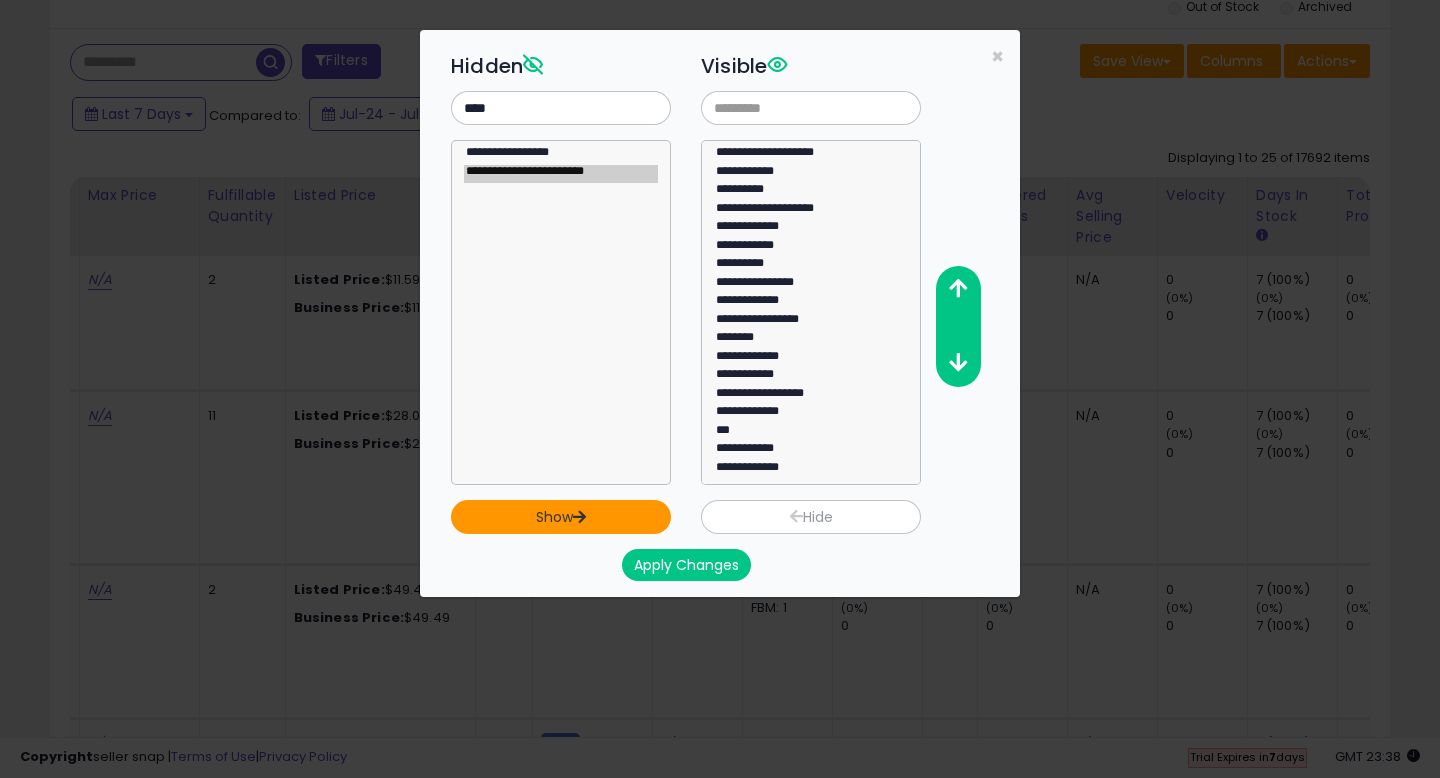 click on "Show" at bounding box center (561, 517) 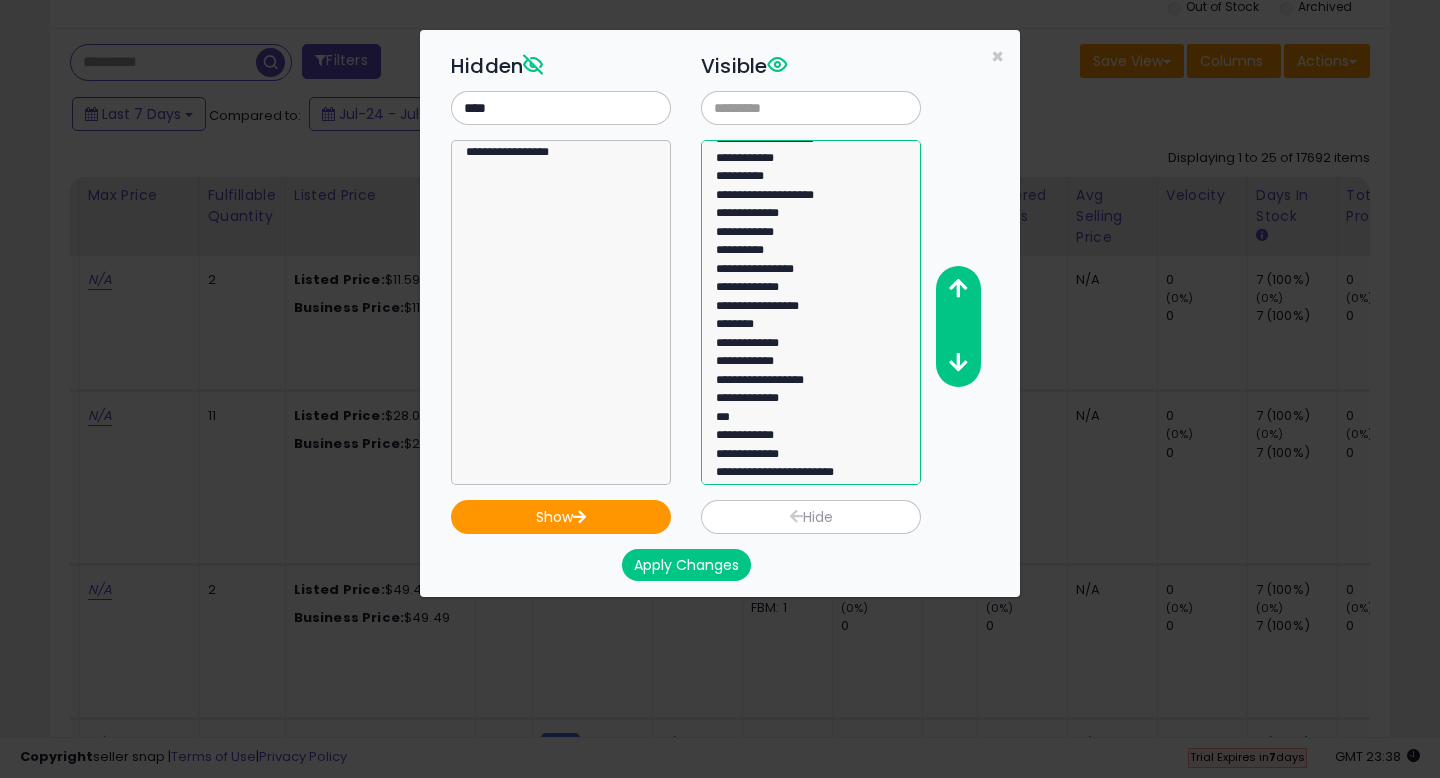 select on "**********" 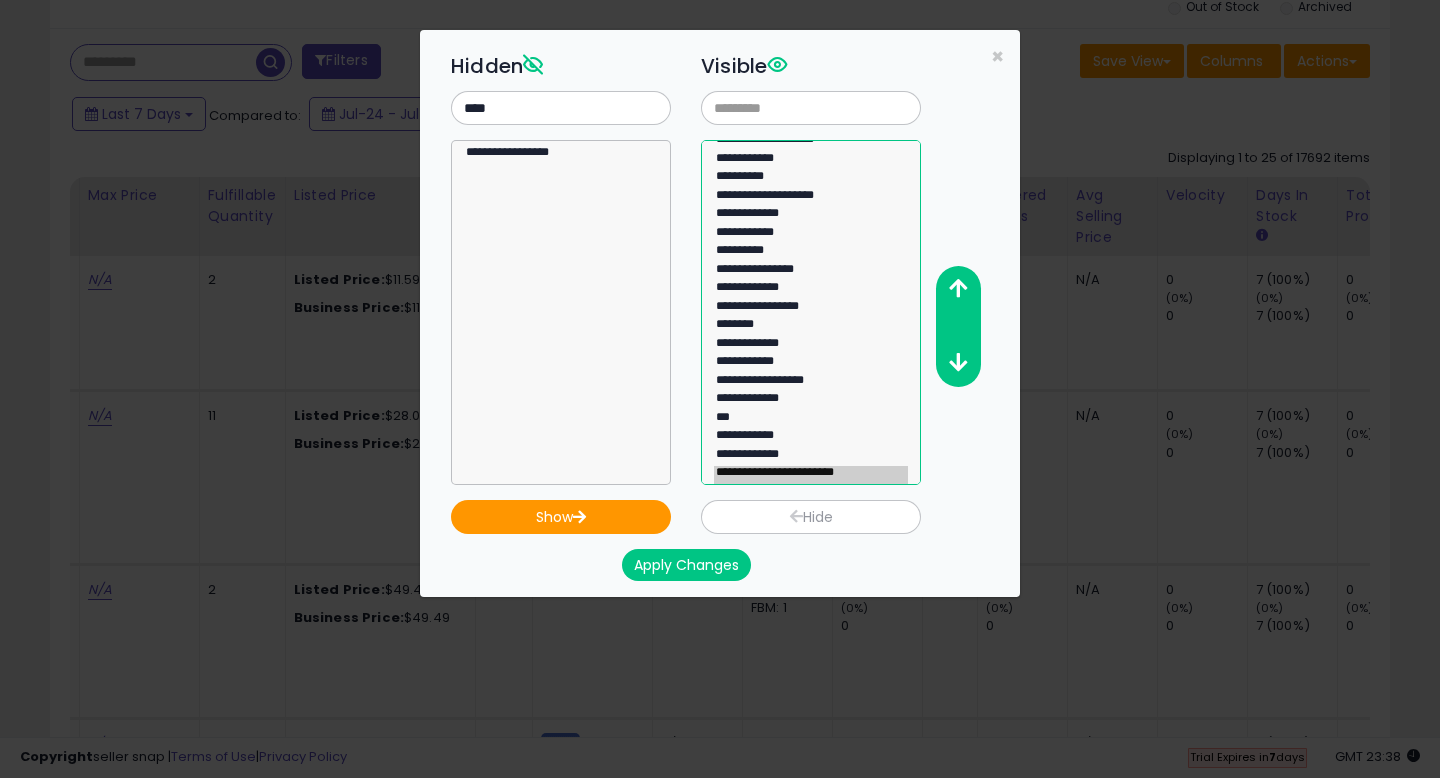 click on "**********" 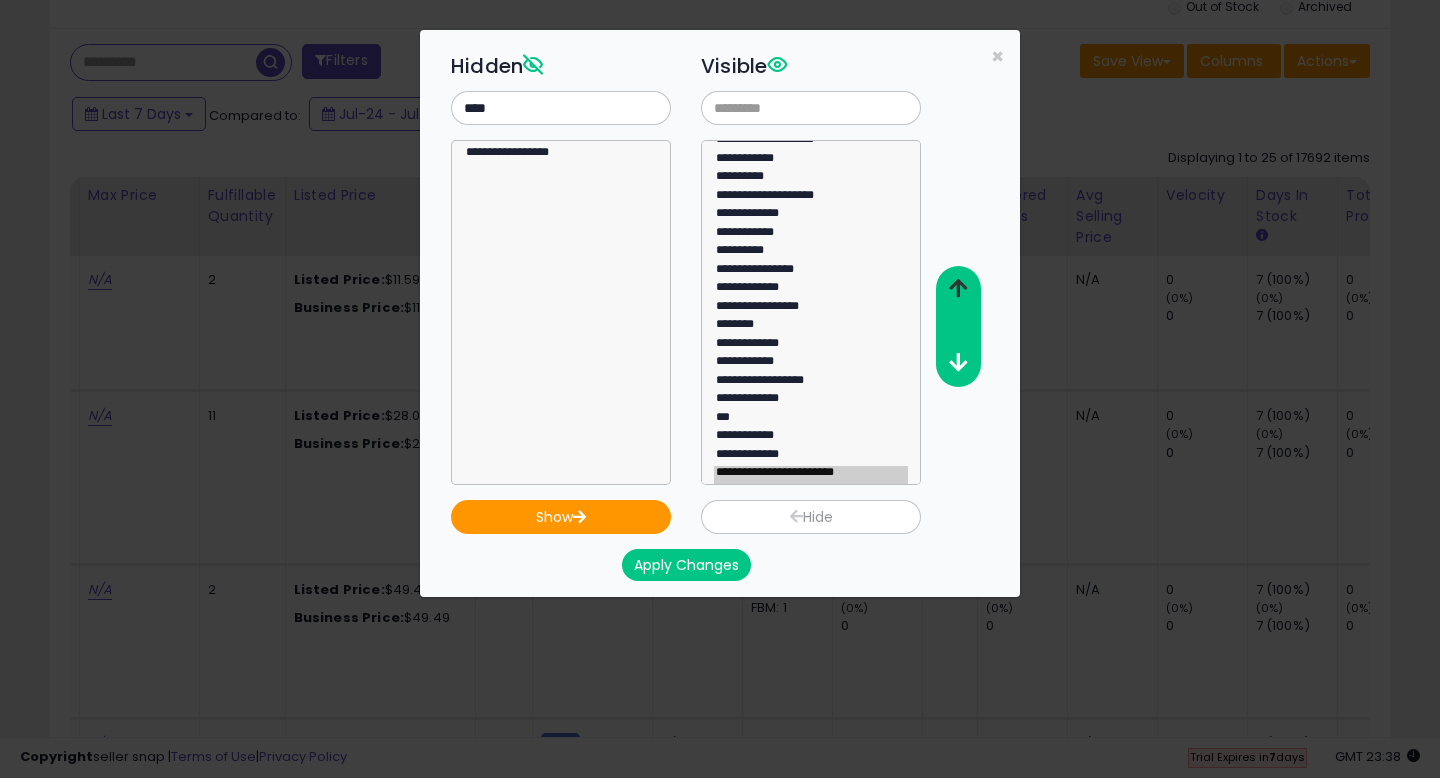 click at bounding box center [958, 288] 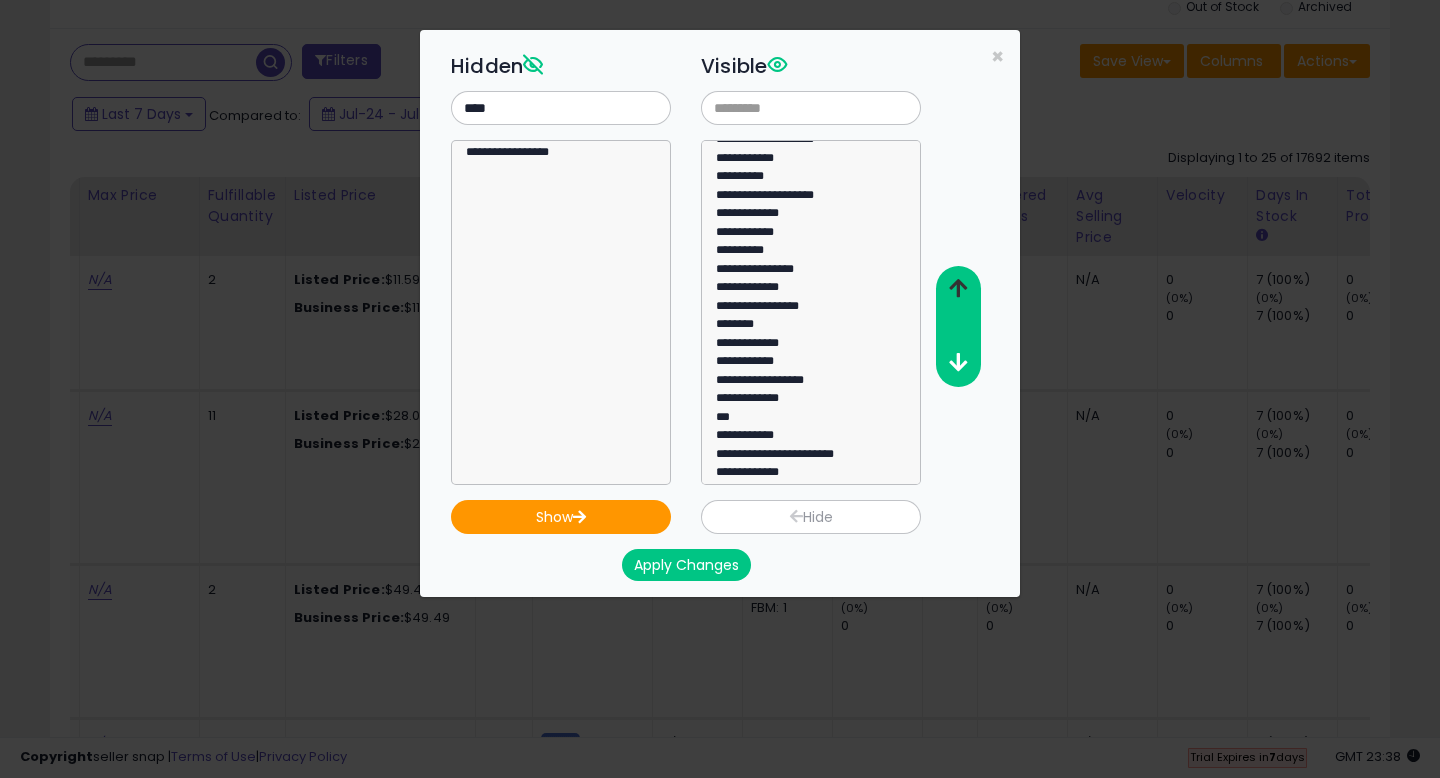click at bounding box center [958, 288] 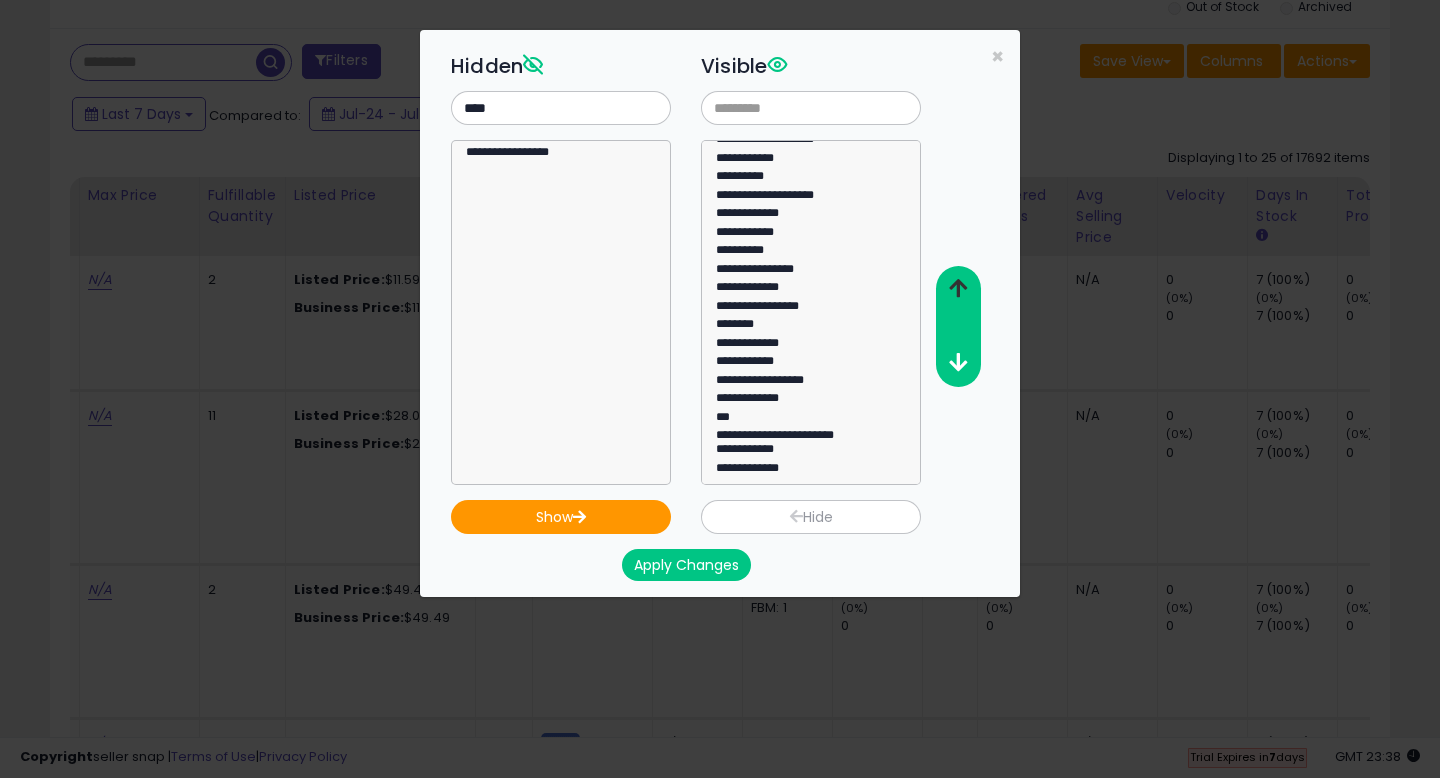 click at bounding box center (958, 288) 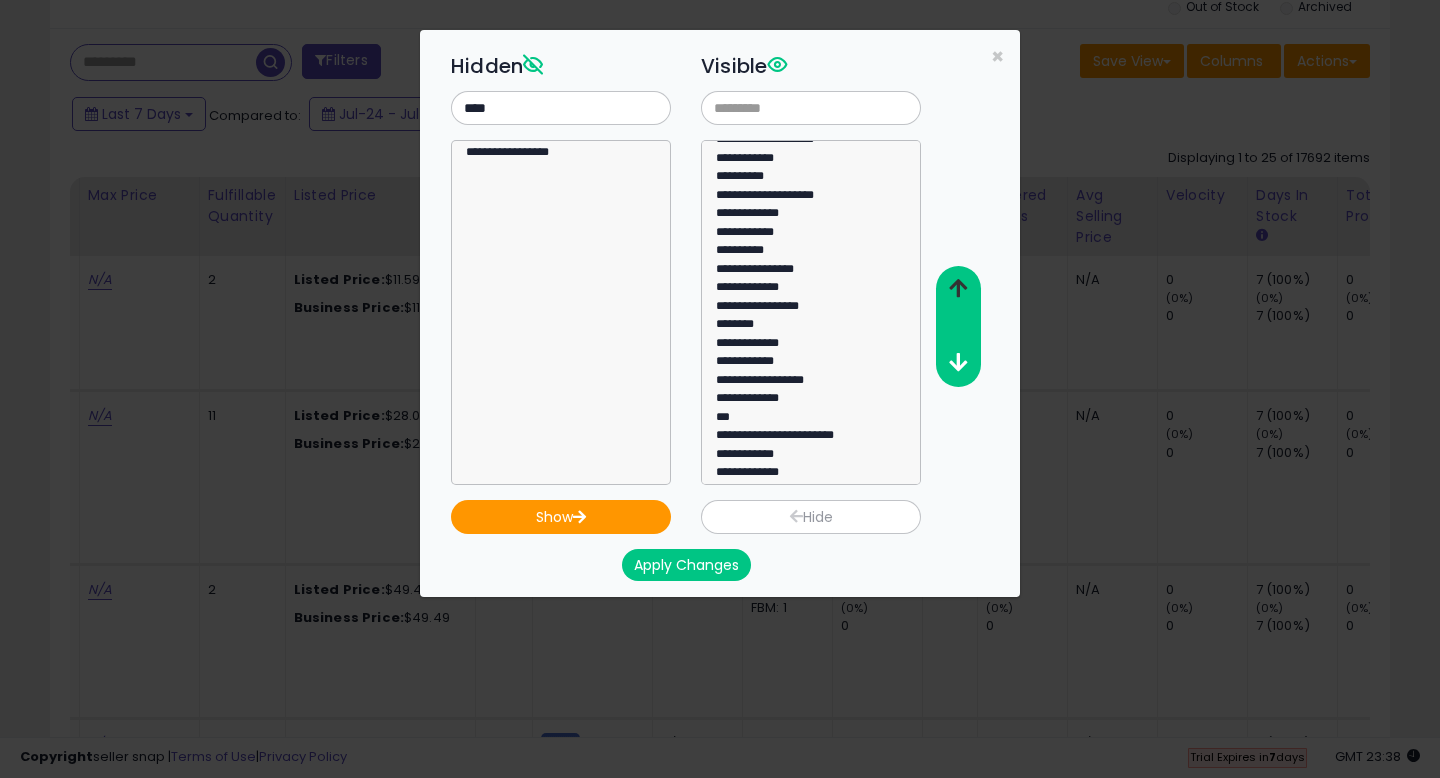 click at bounding box center (958, 288) 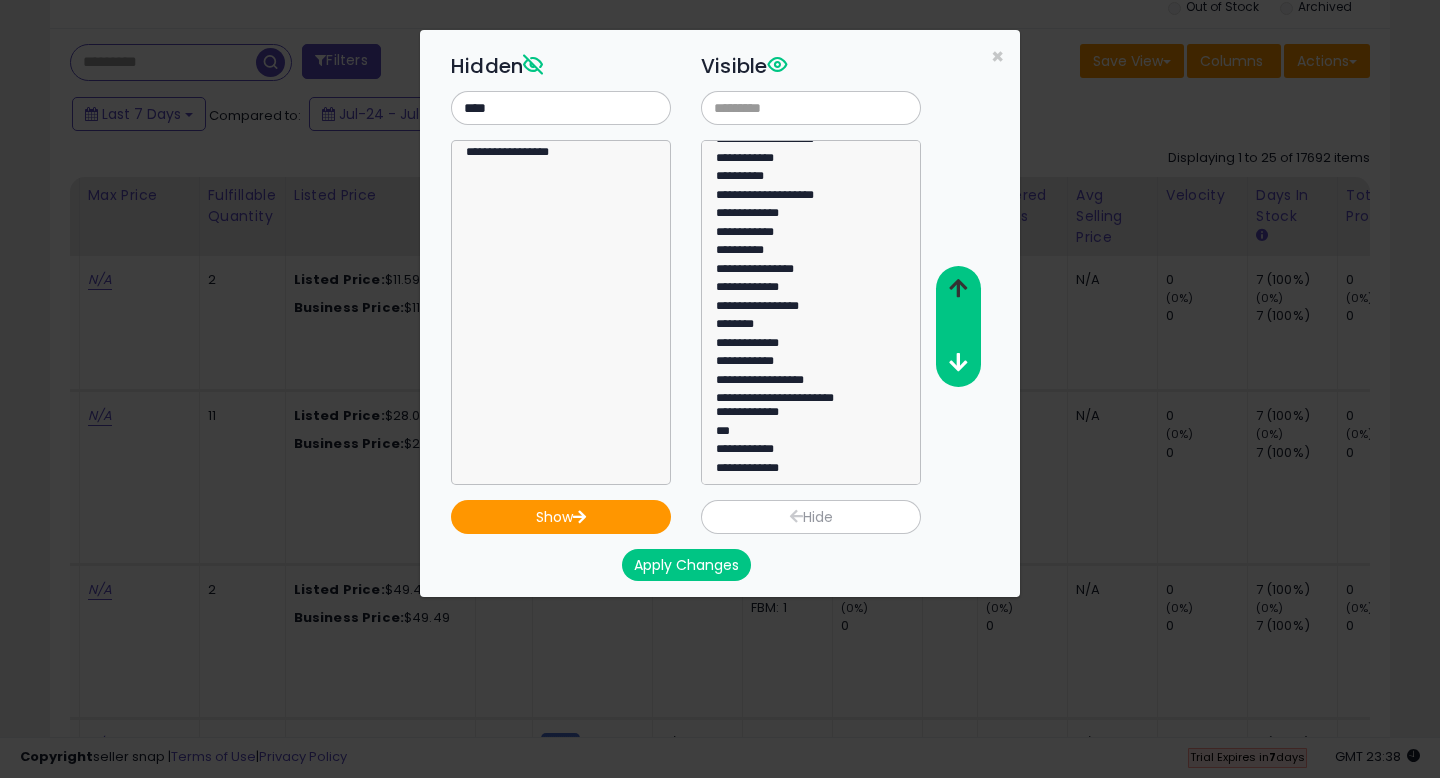 click at bounding box center (958, 288) 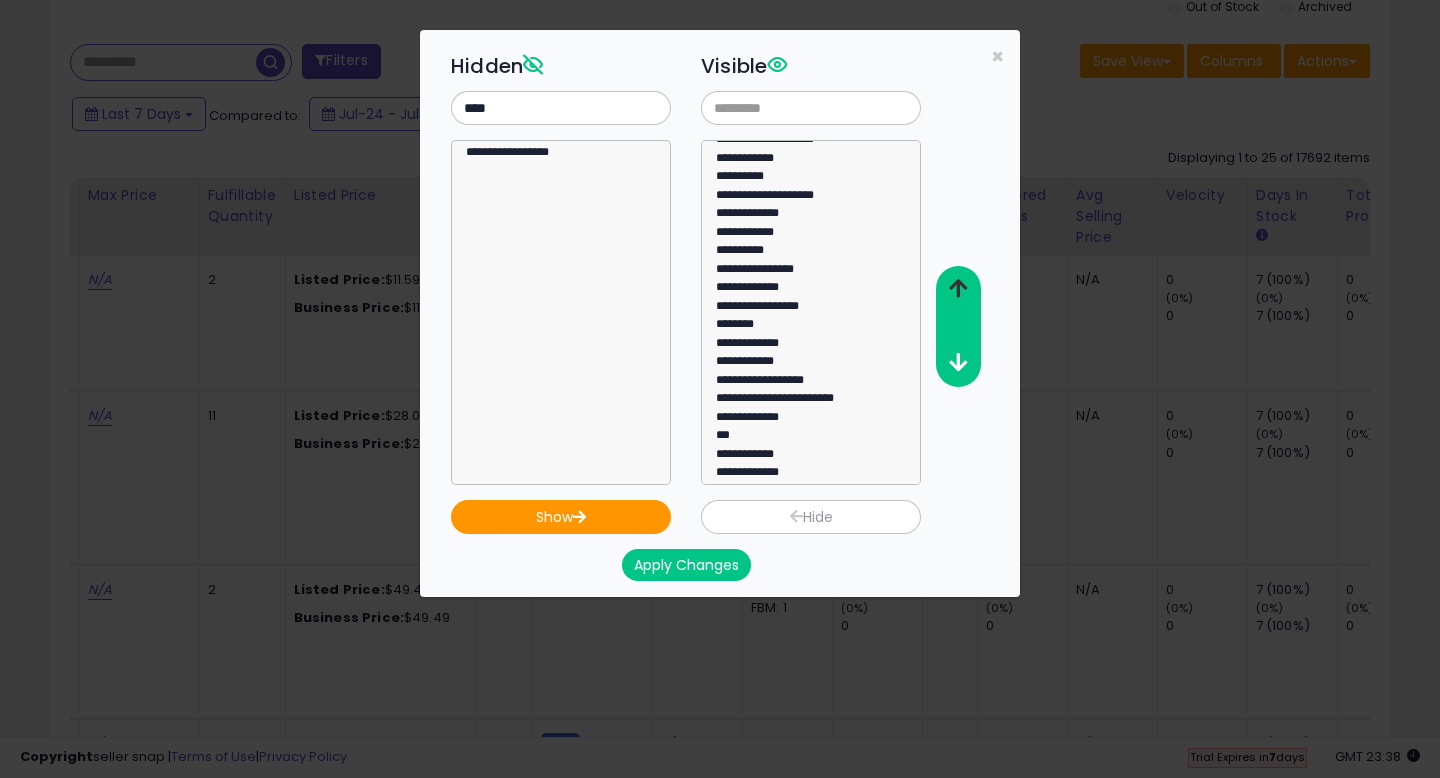 click at bounding box center [958, 288] 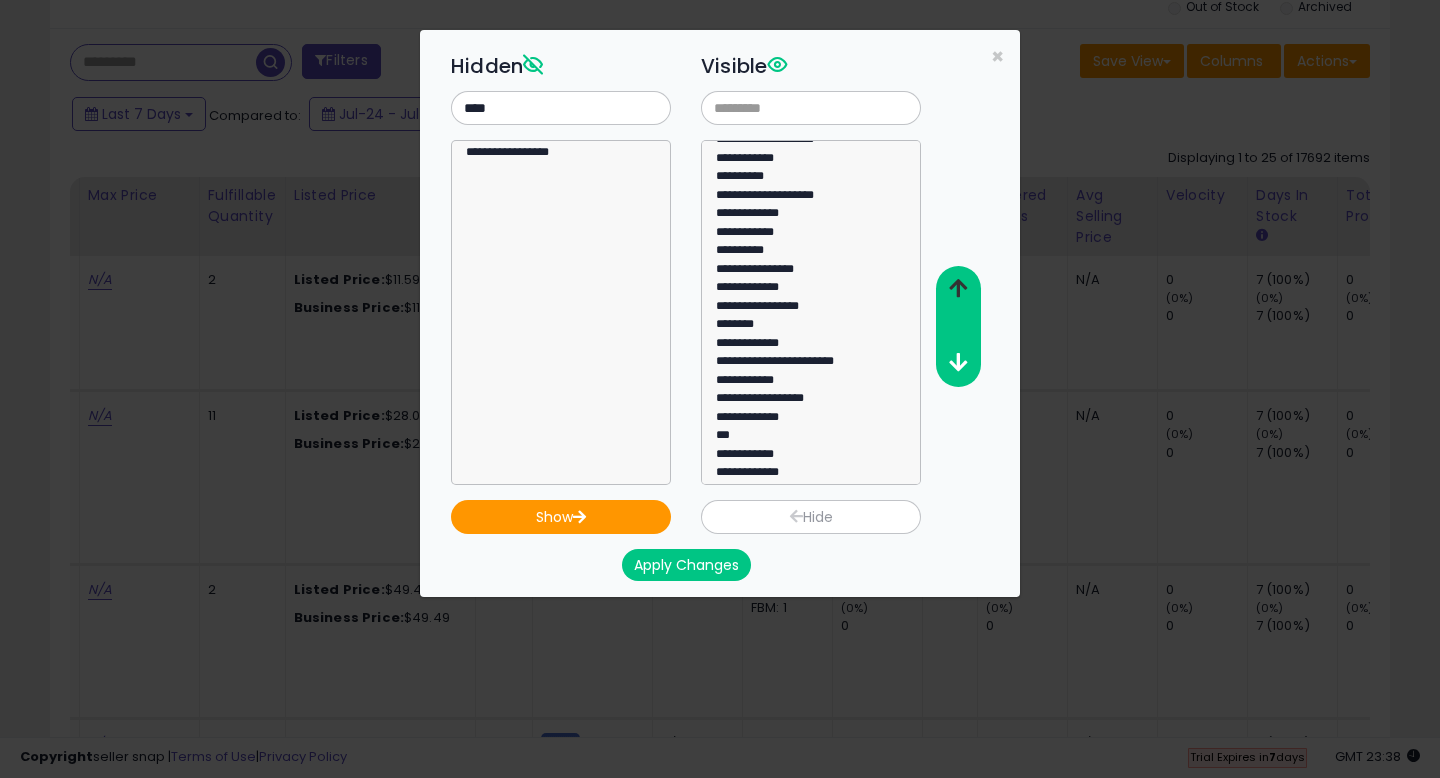 click at bounding box center (958, 288) 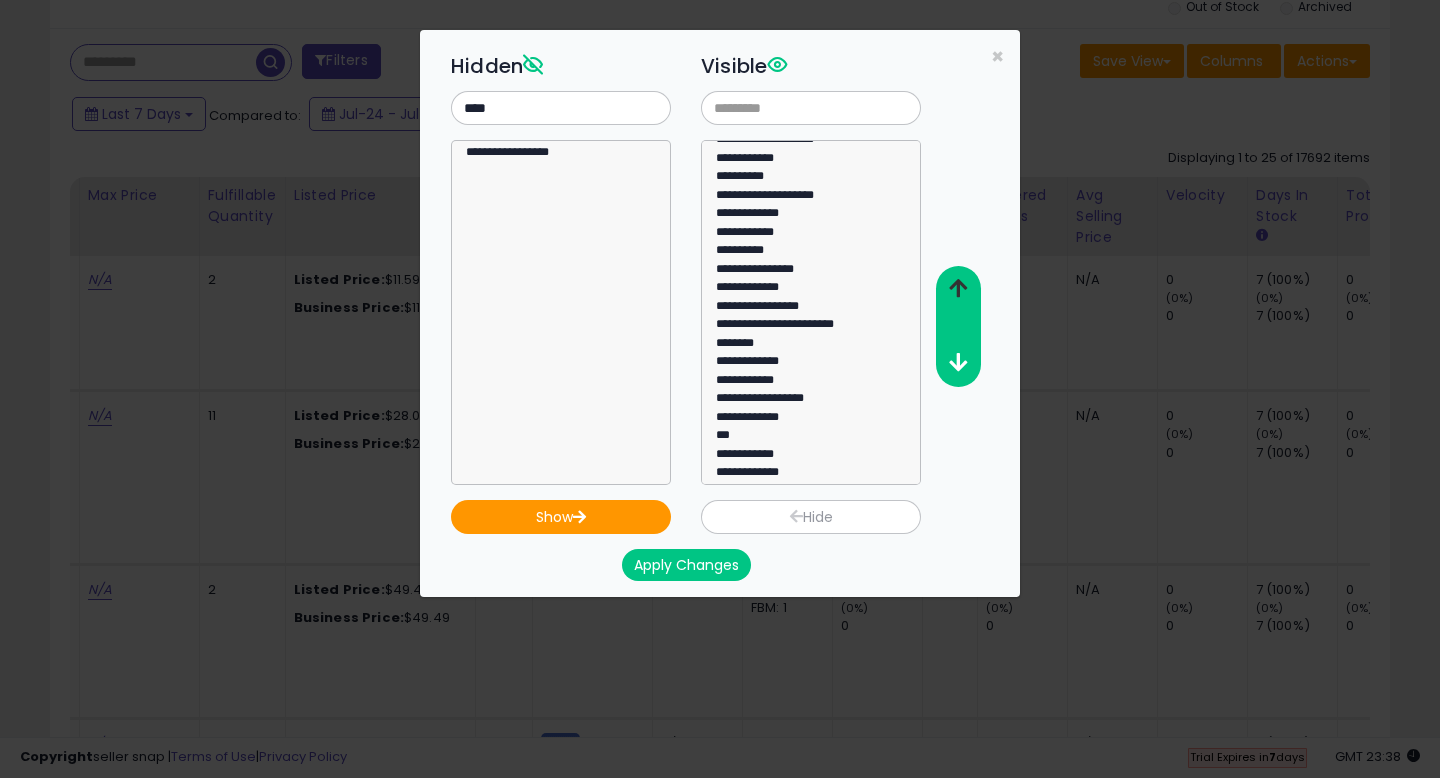 click at bounding box center (958, 288) 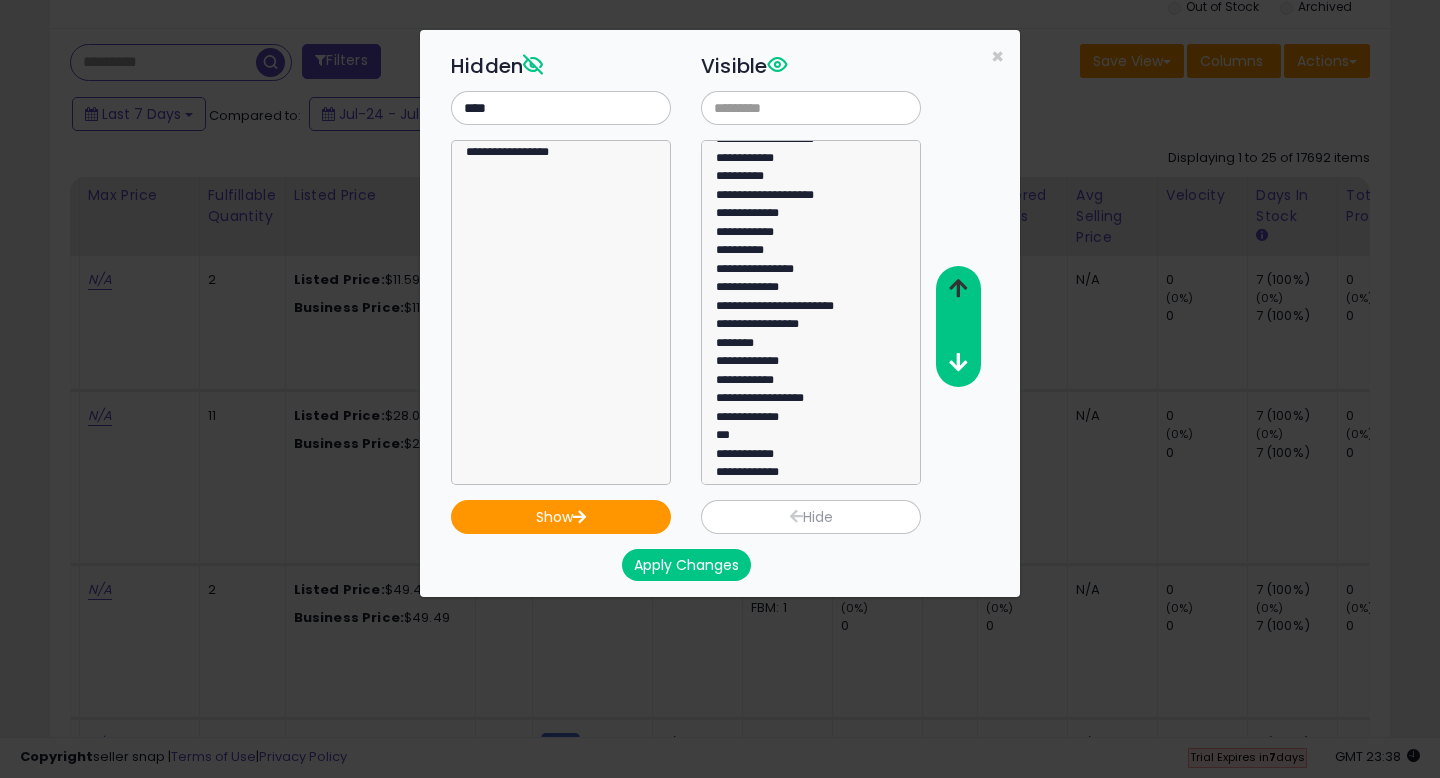 click at bounding box center (958, 288) 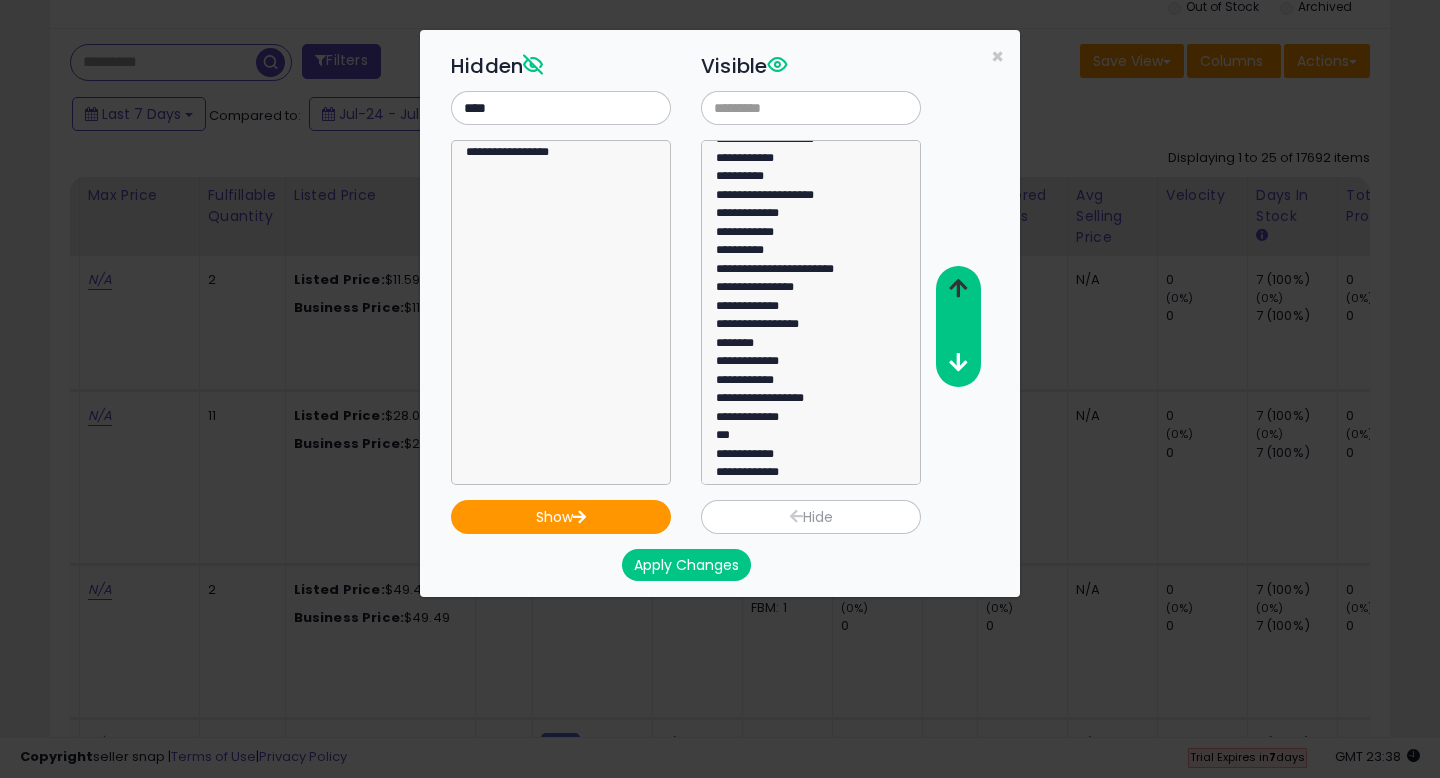 click at bounding box center (958, 288) 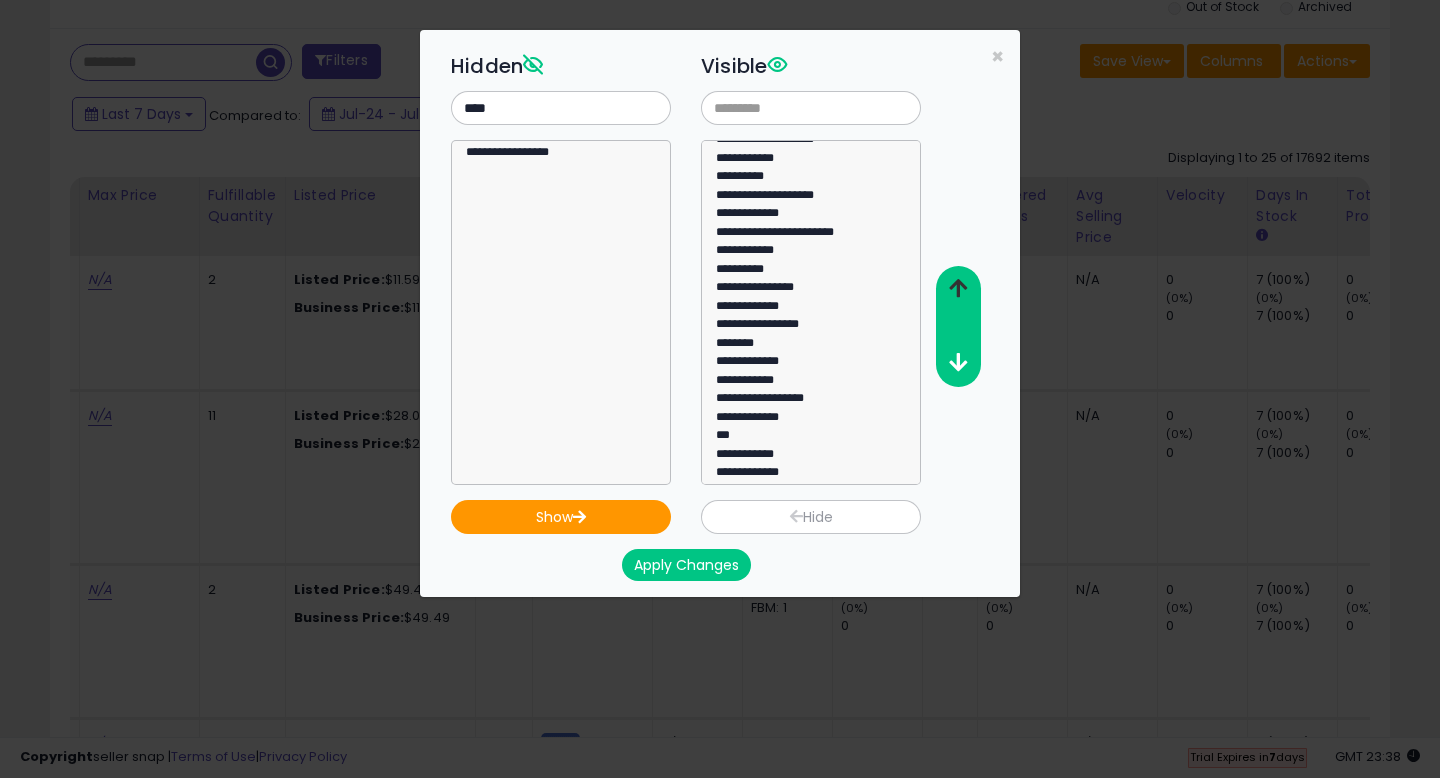 click at bounding box center [958, 288] 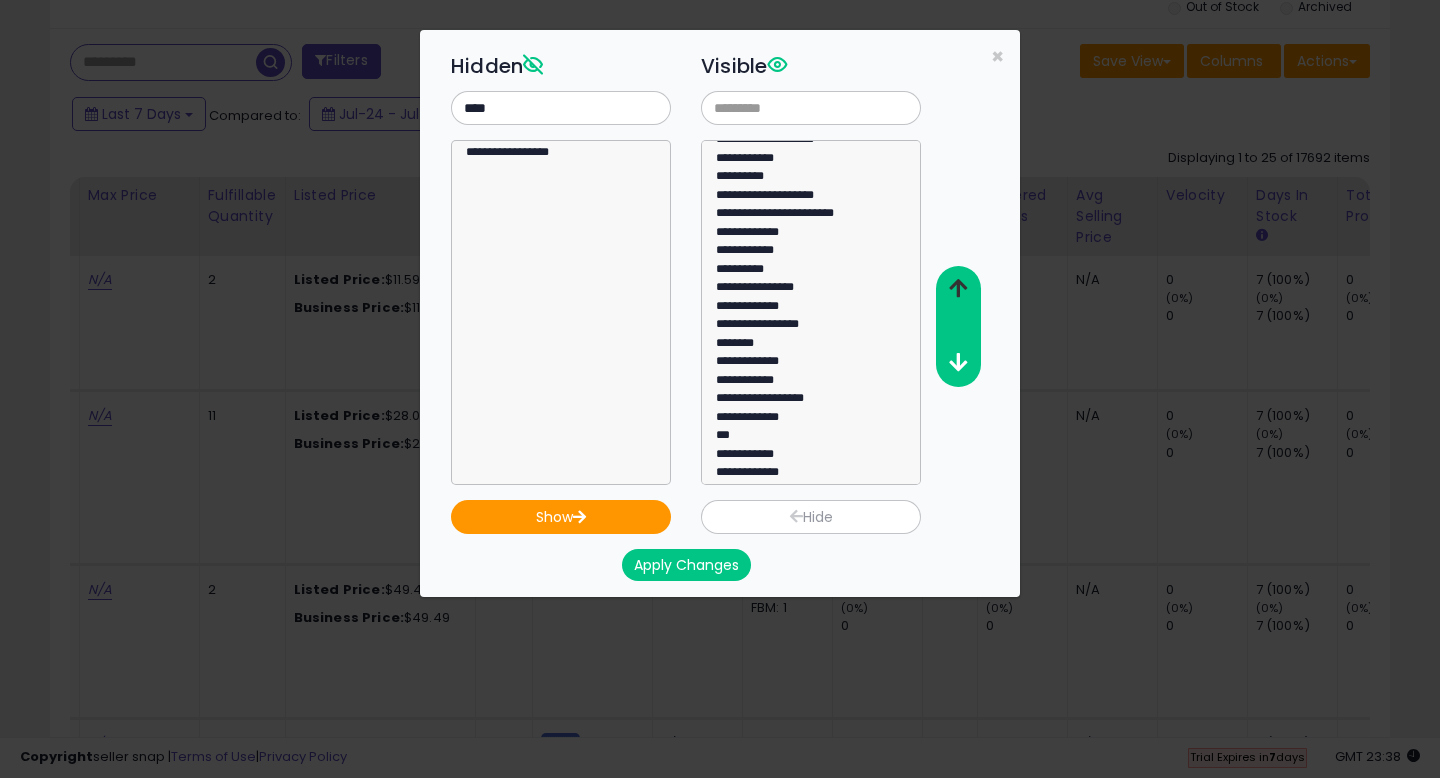 click at bounding box center (958, 288) 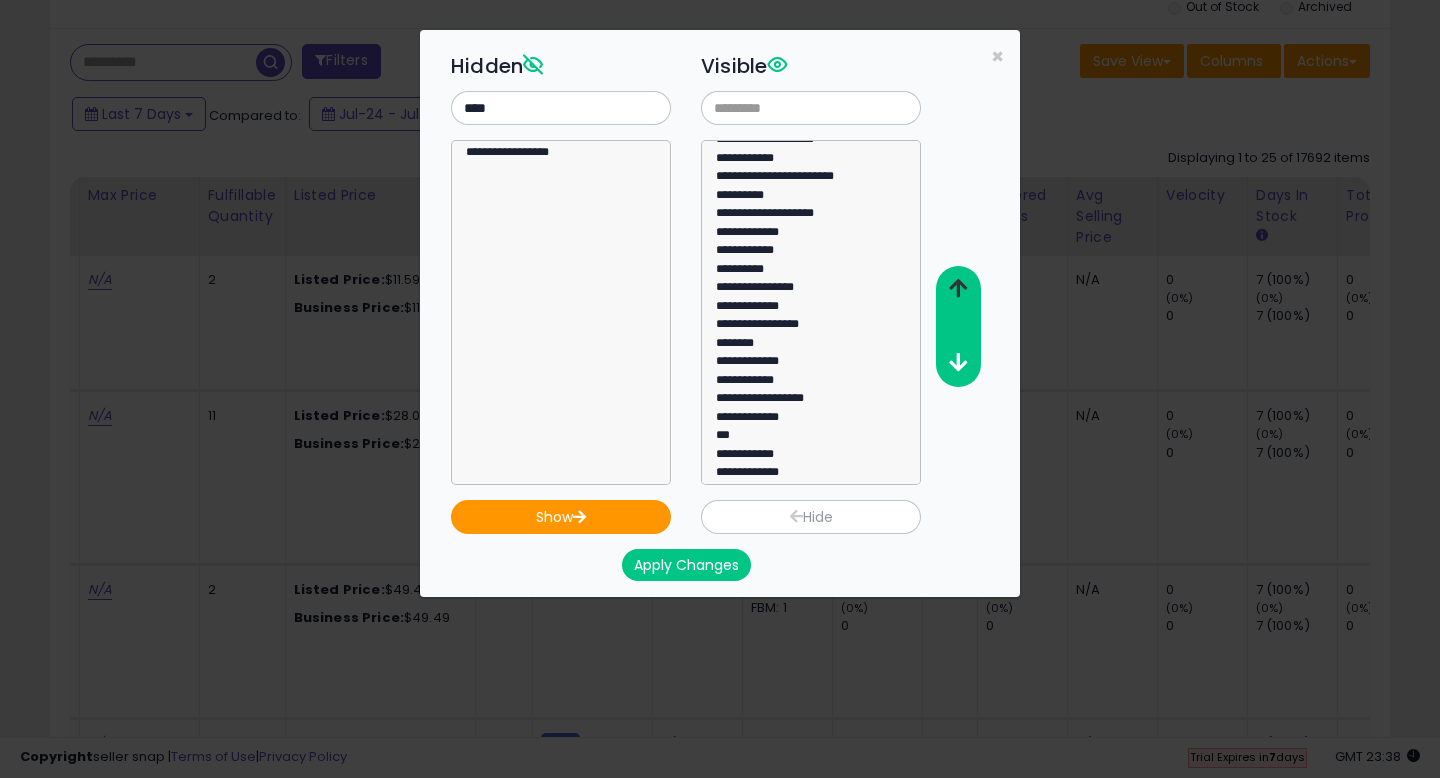 click at bounding box center [958, 288] 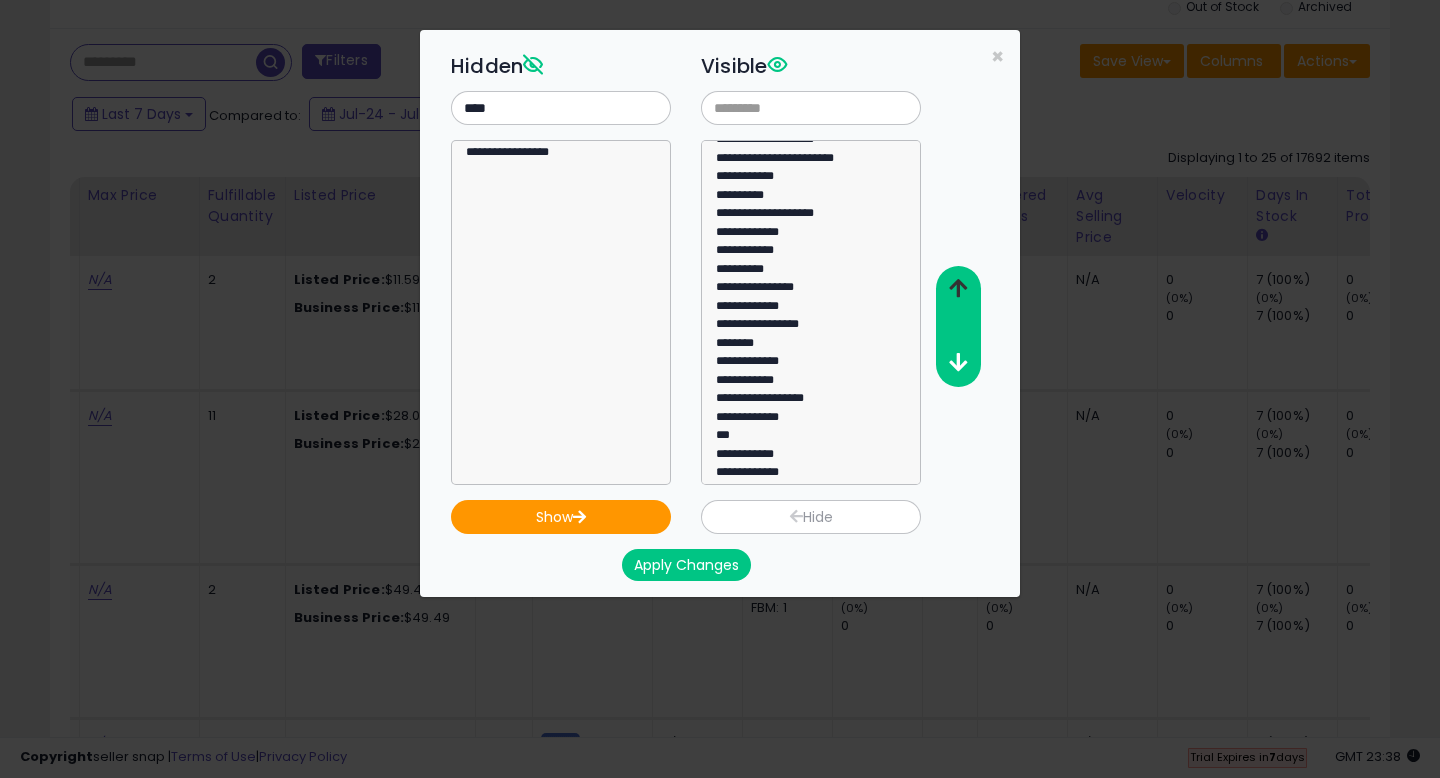click at bounding box center (958, 288) 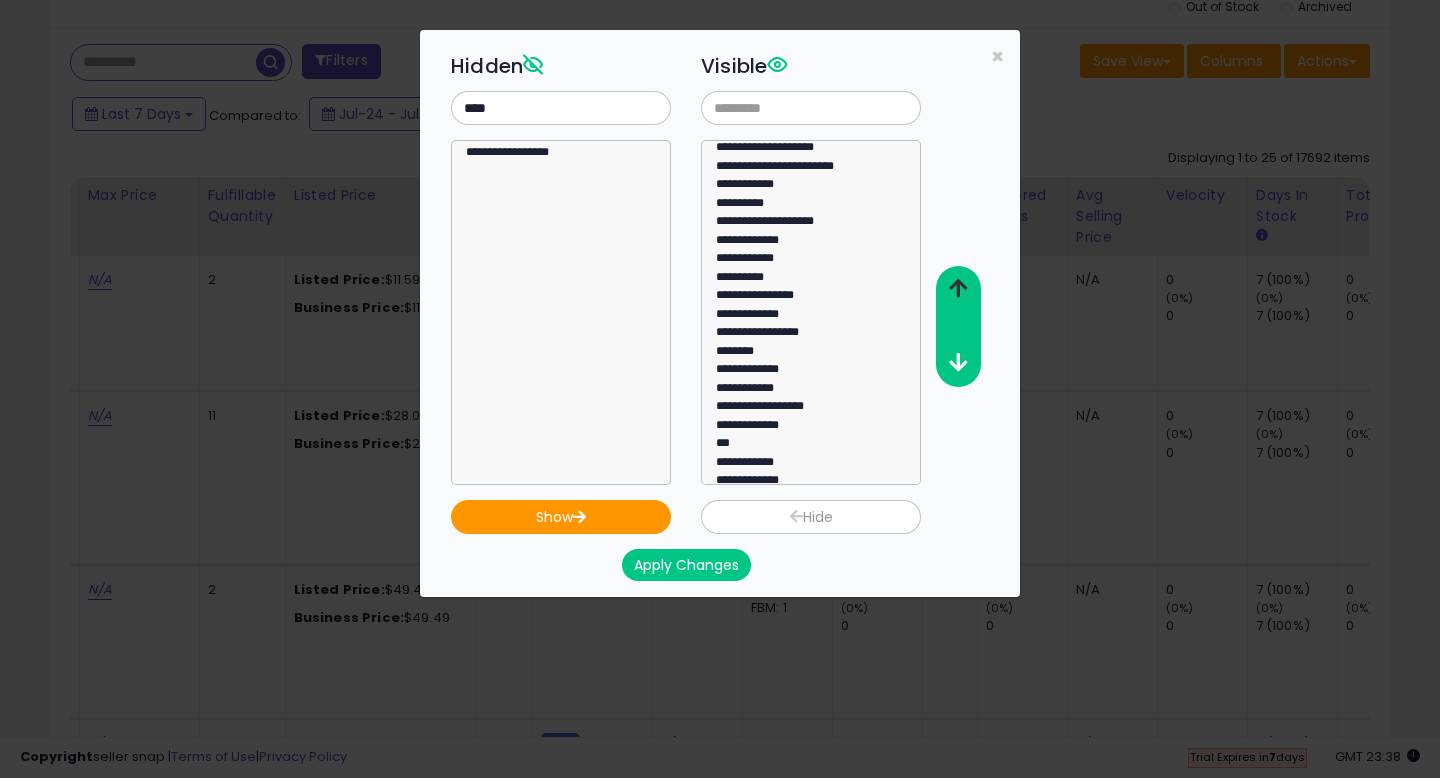 click at bounding box center (958, 288) 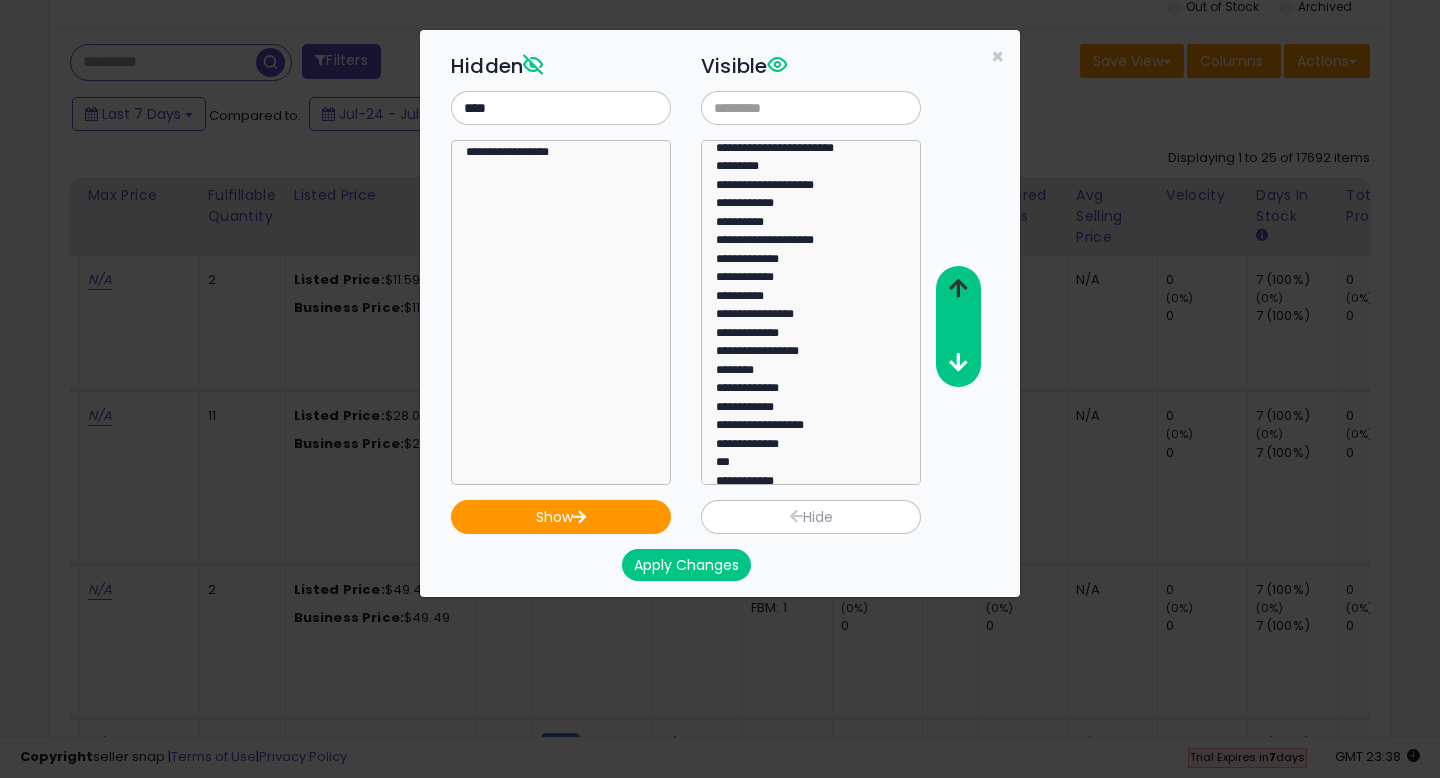 click at bounding box center [958, 288] 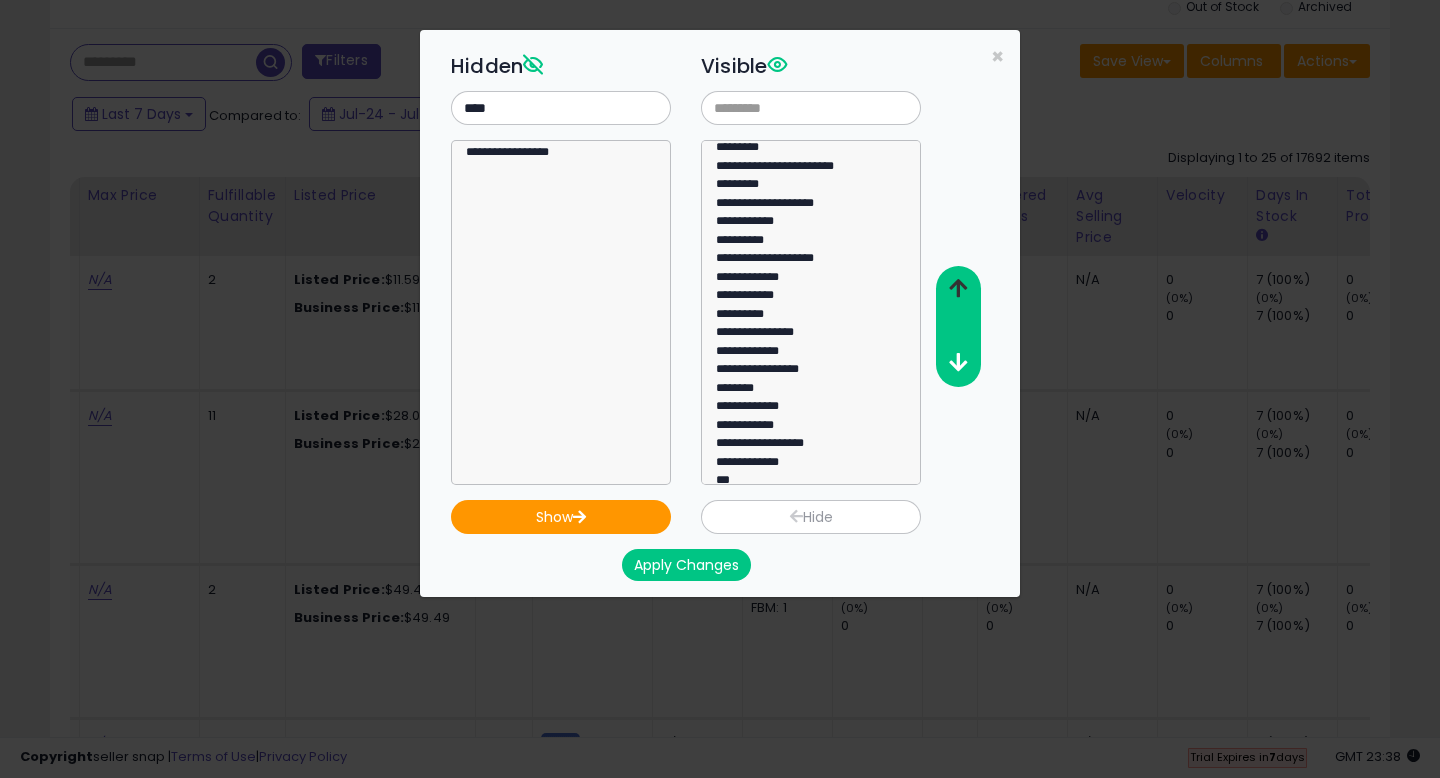 click at bounding box center (958, 288) 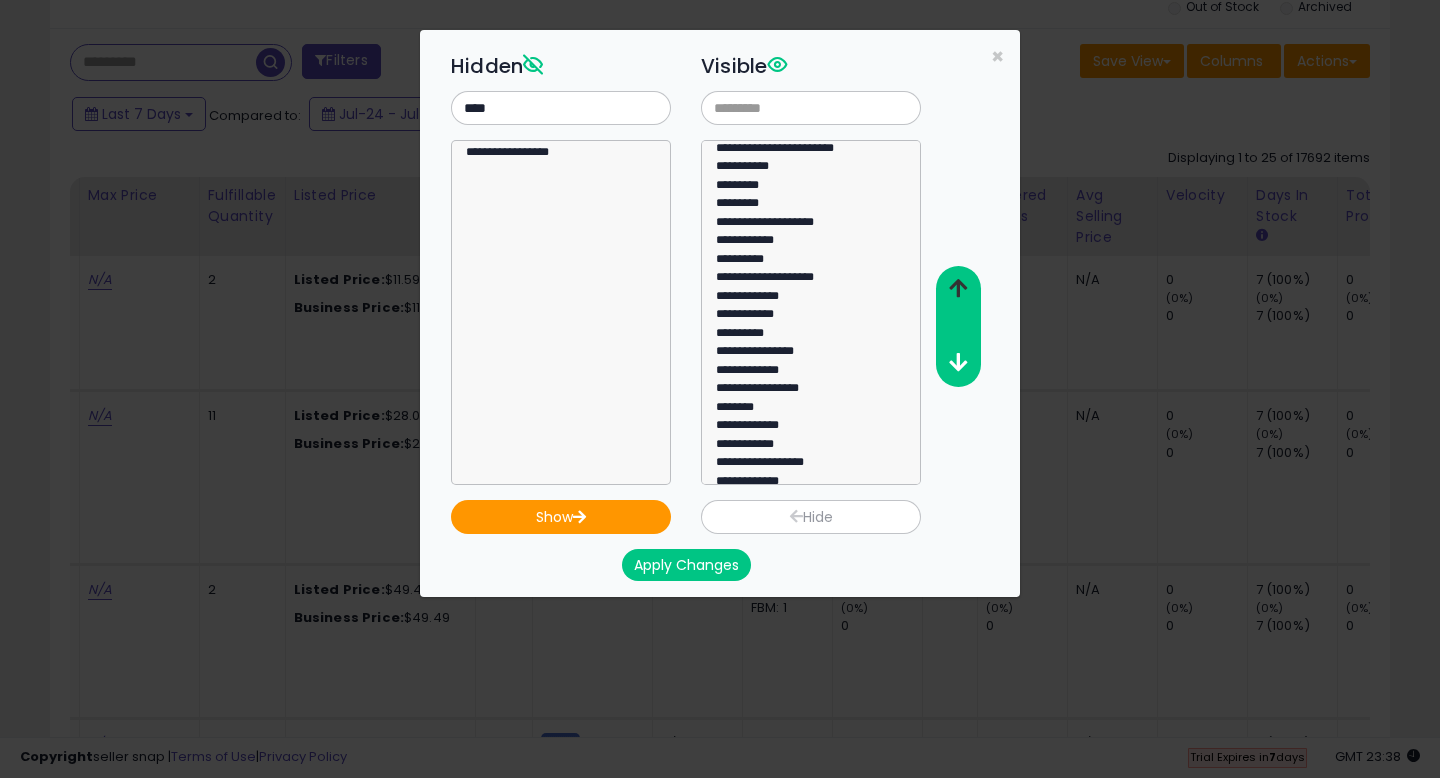 click at bounding box center (958, 288) 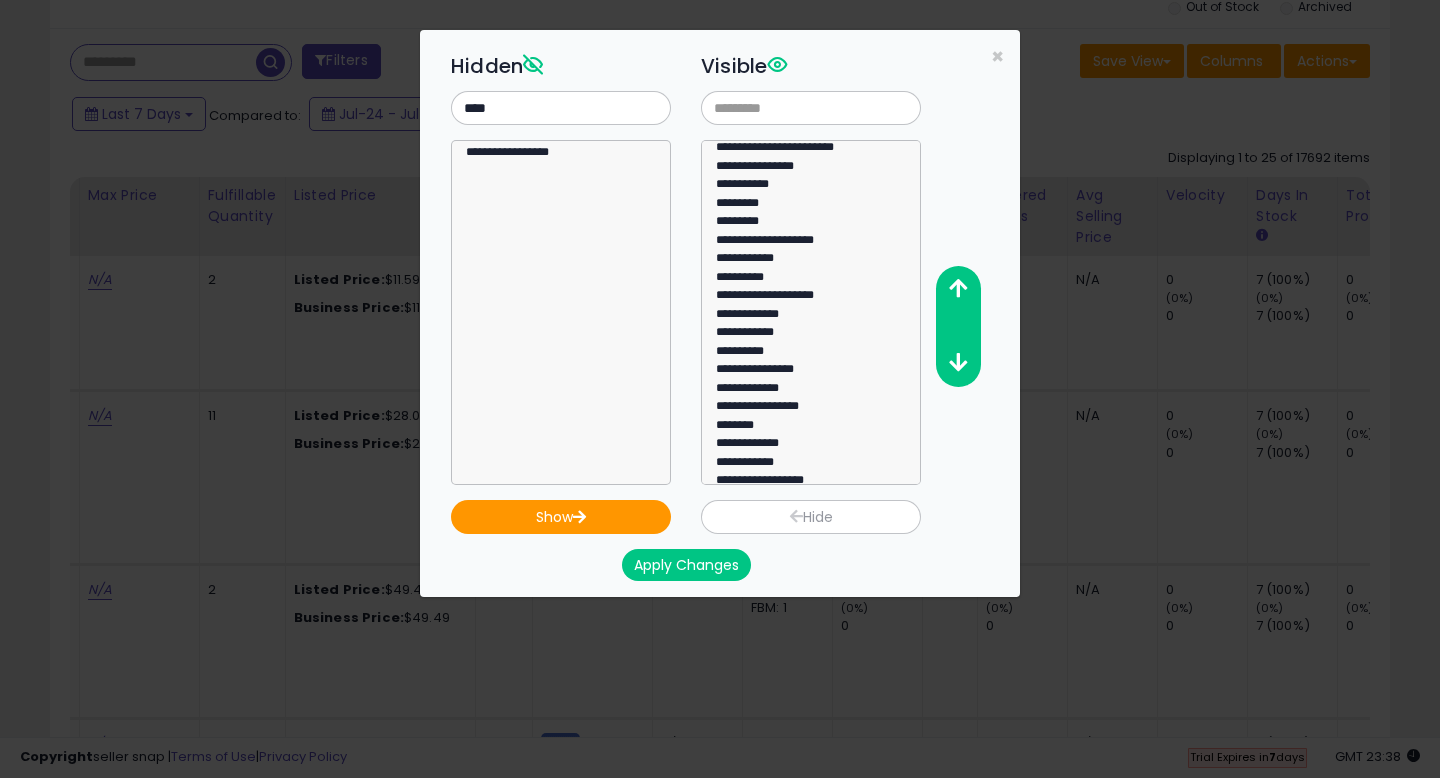 scroll, scrollTop: 0, scrollLeft: 0, axis: both 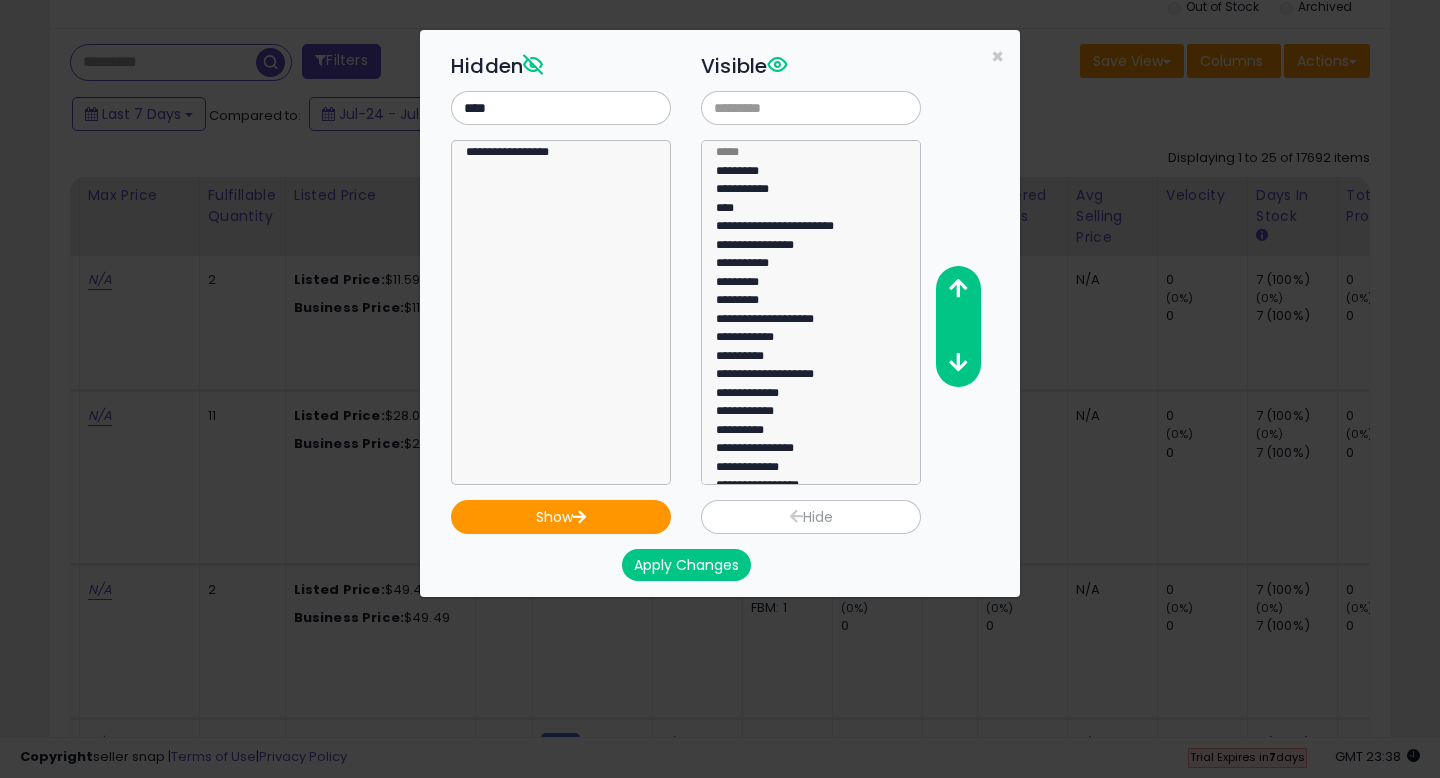 click on "Apply Changes" at bounding box center (686, 565) 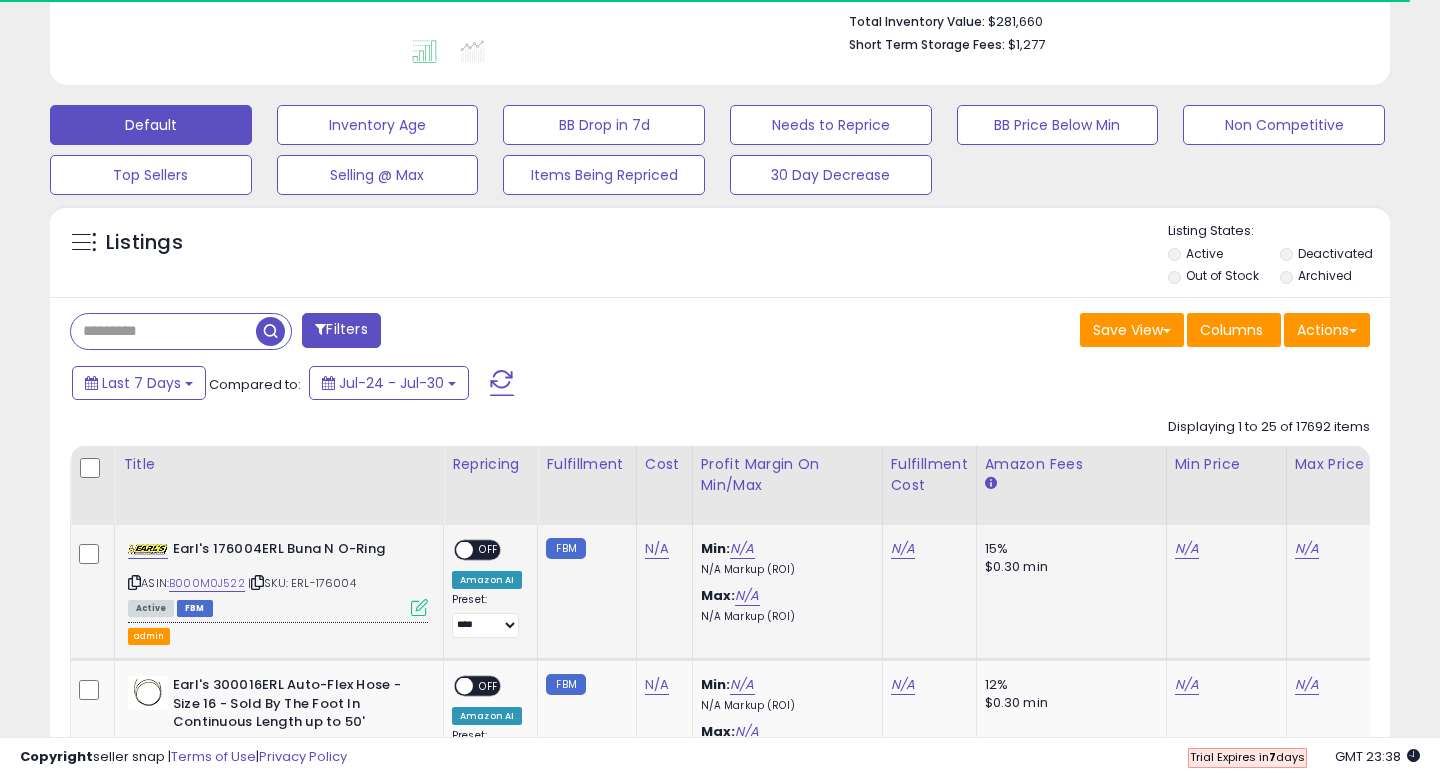scroll, scrollTop: 638, scrollLeft: 0, axis: vertical 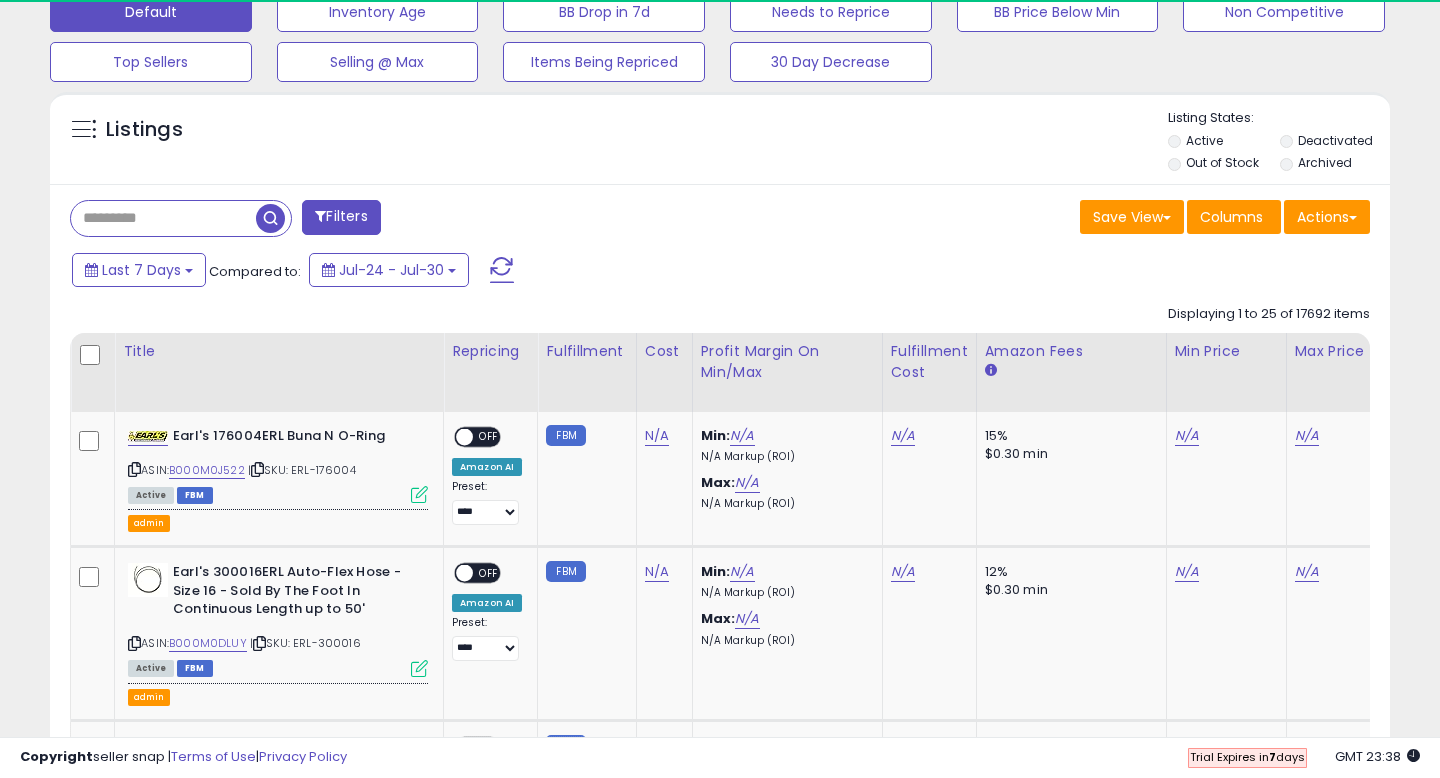 click on "Filters" at bounding box center [341, 217] 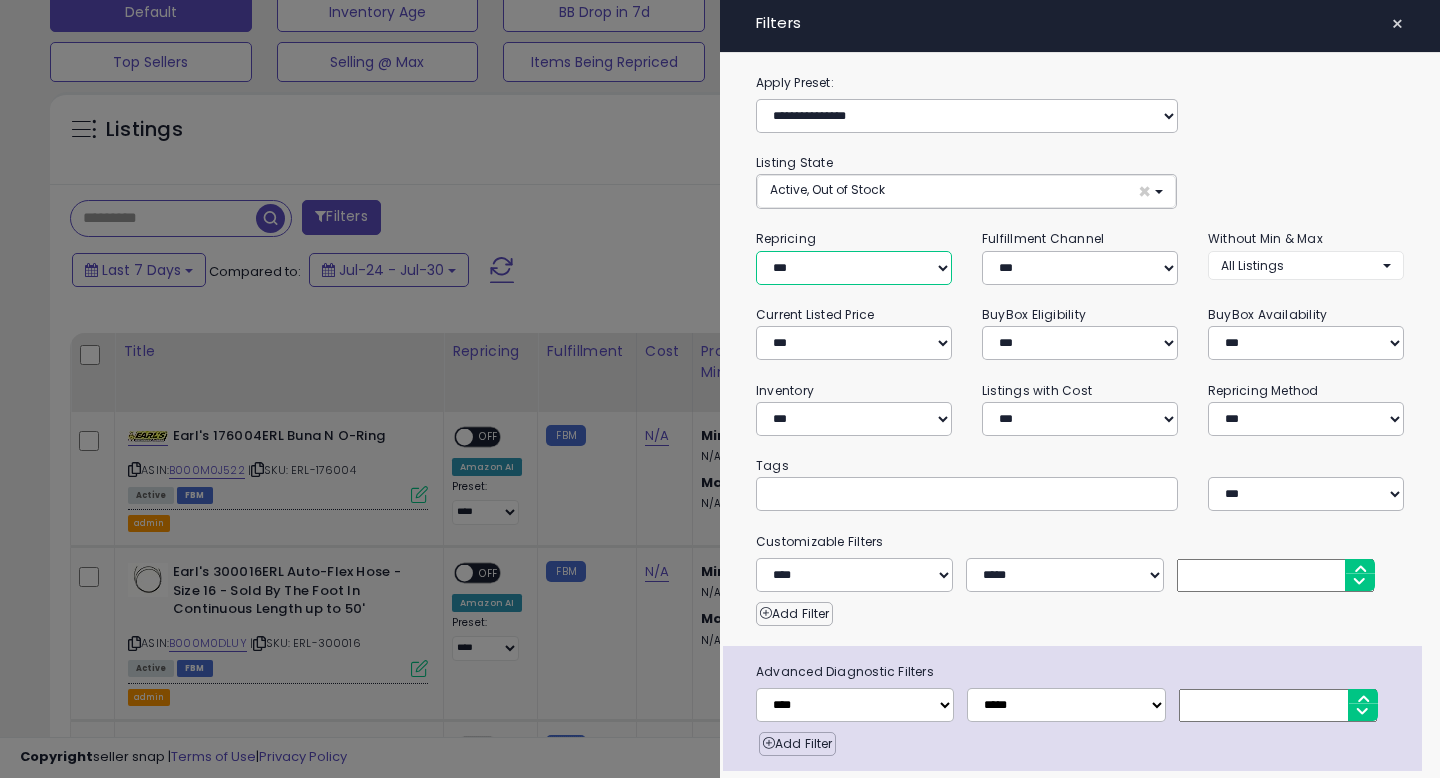 click on "**********" at bounding box center [854, 268] 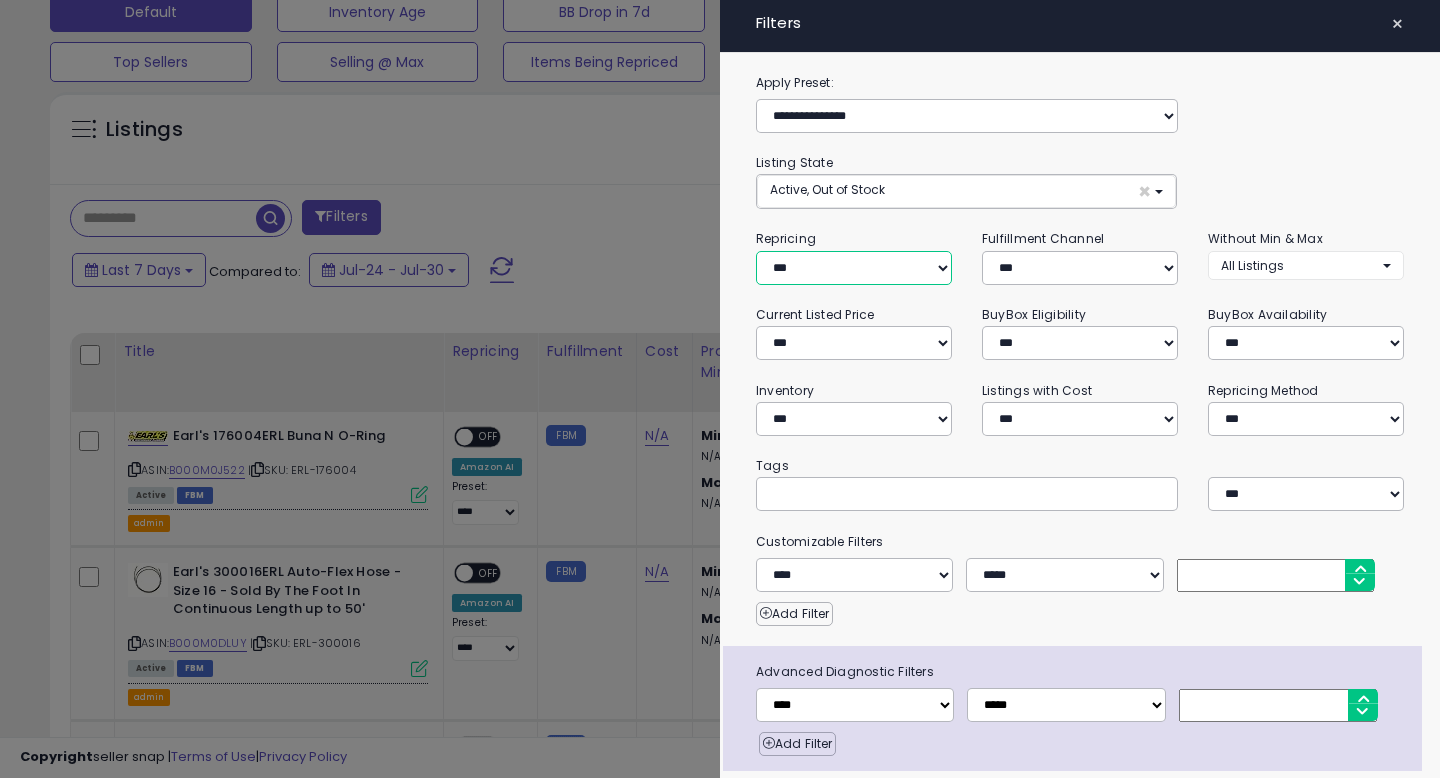 select on "**" 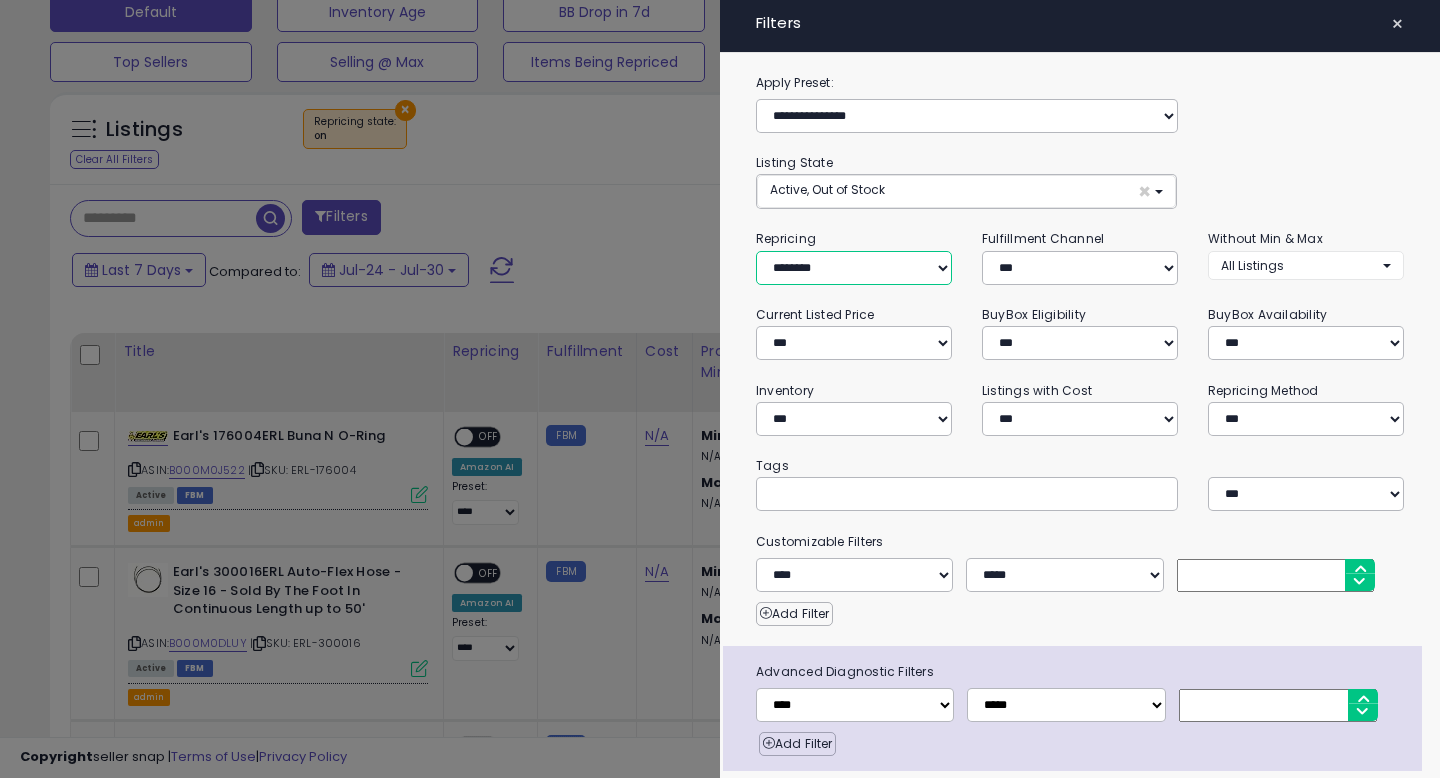 scroll, scrollTop: 66, scrollLeft: 0, axis: vertical 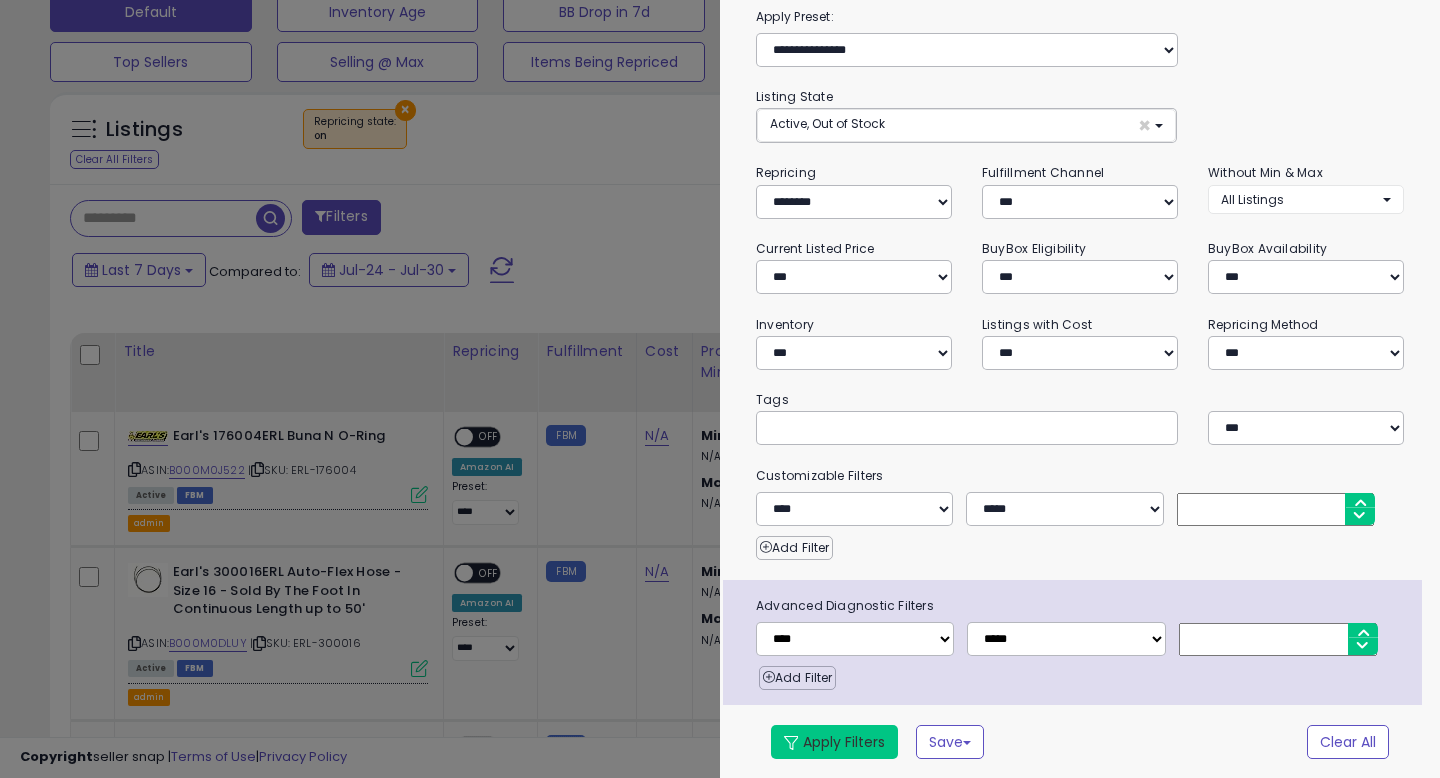 click on "Apply Filters" at bounding box center [834, 742] 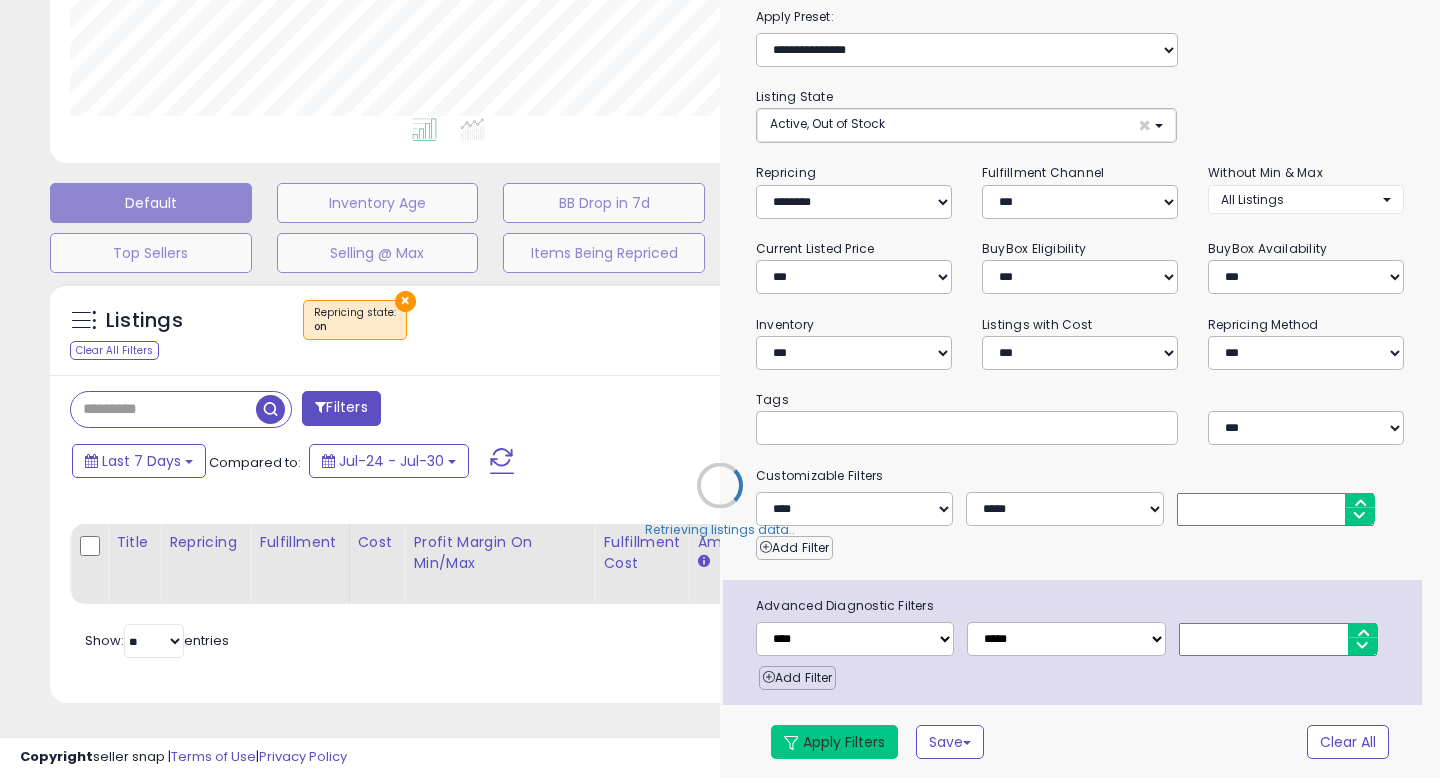 scroll, scrollTop: 447, scrollLeft: 0, axis: vertical 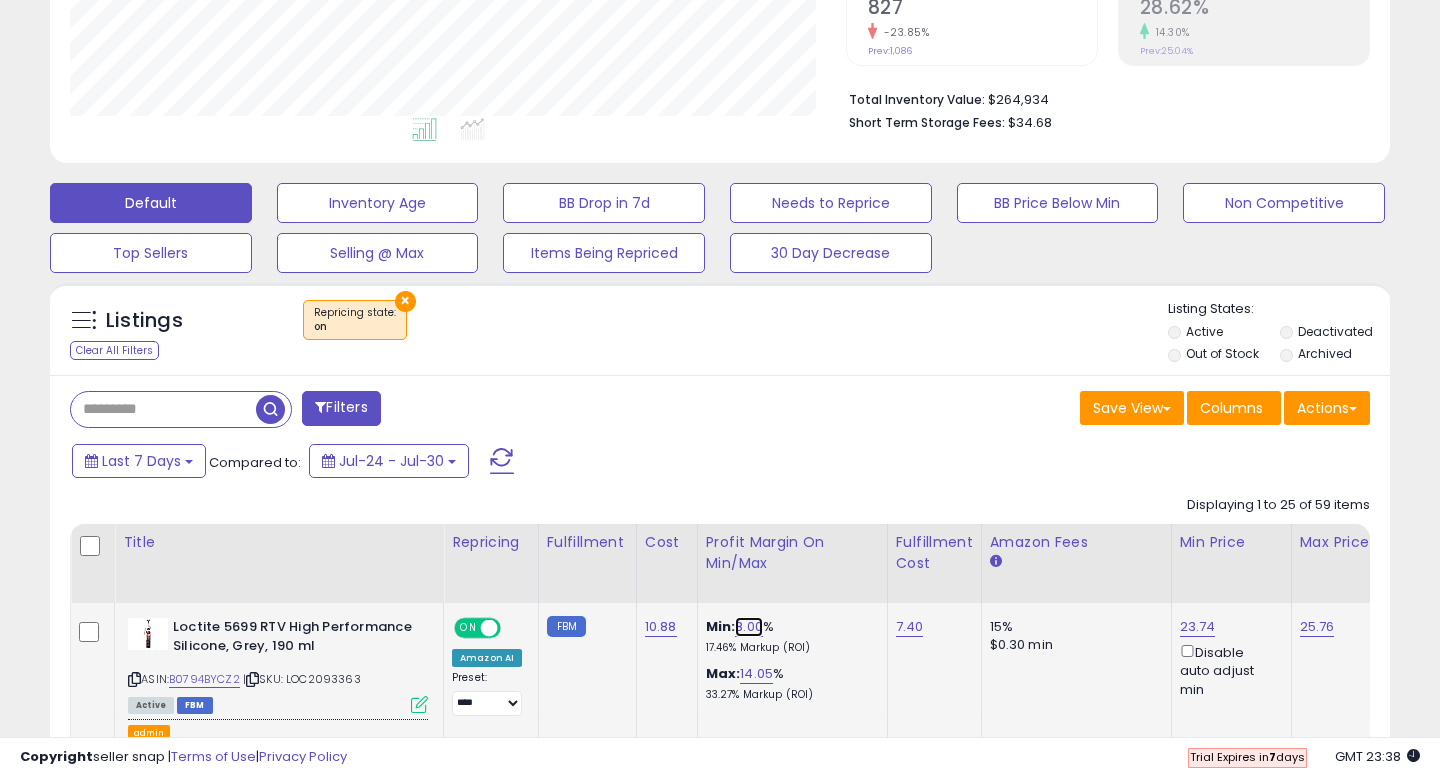 click on "8.00" at bounding box center (749, 627) 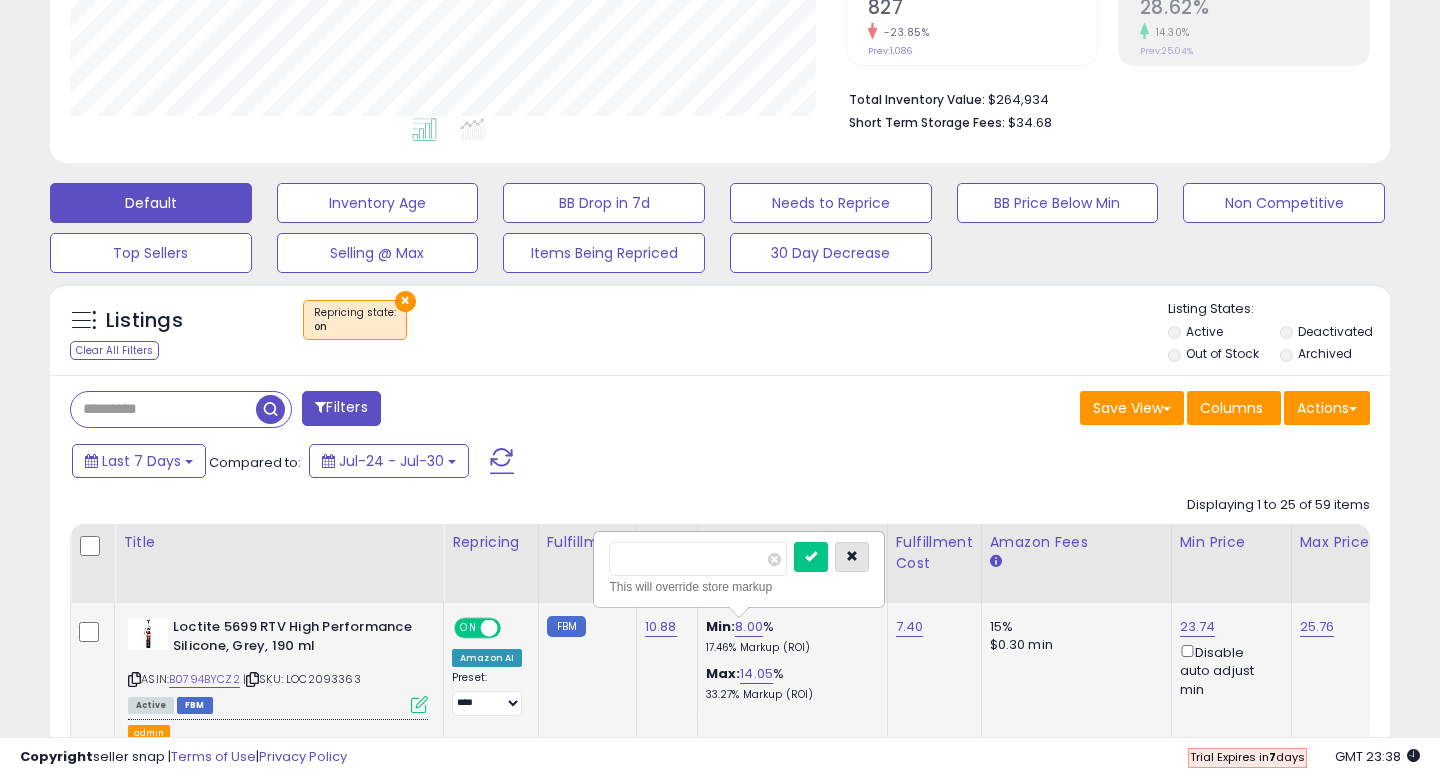 click at bounding box center (852, 556) 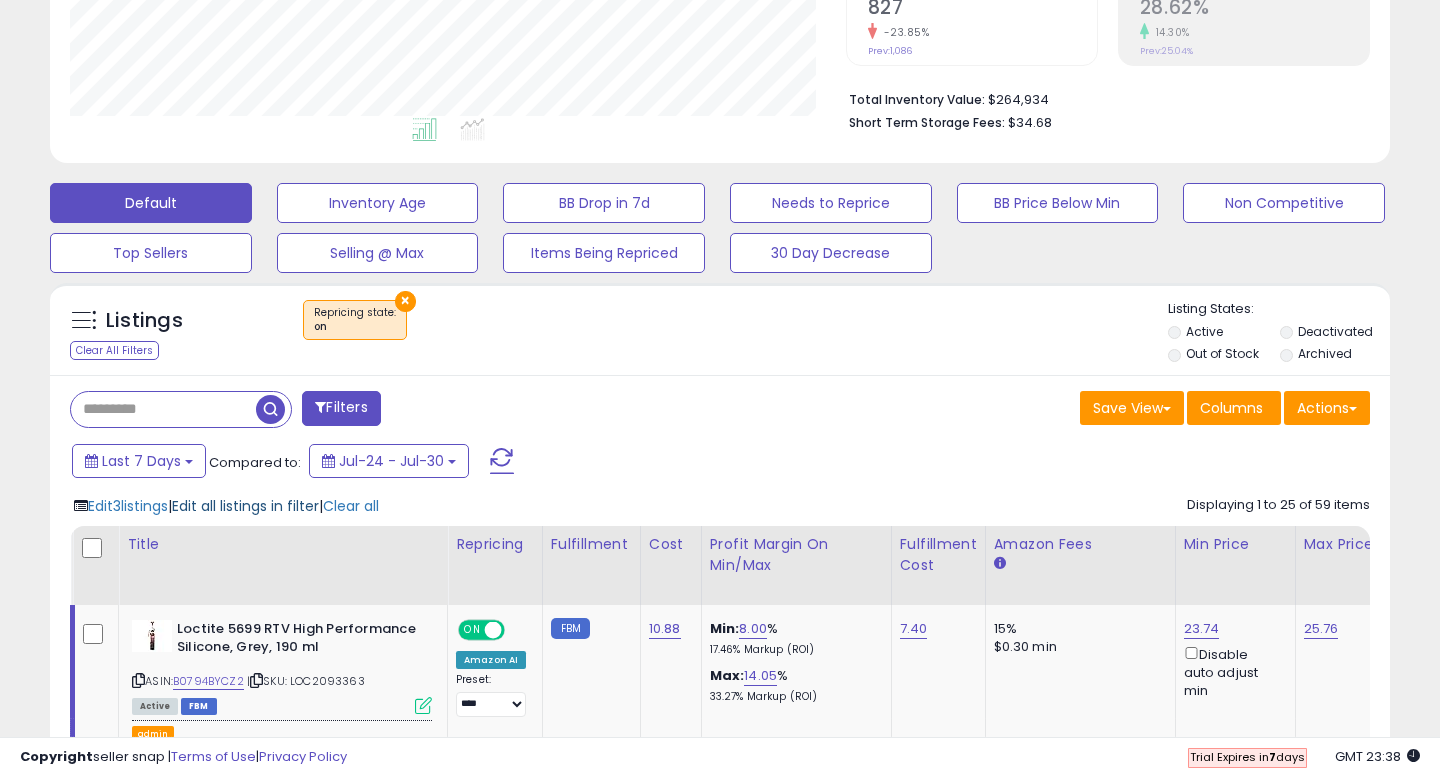 click on "Edit all listings in filter" at bounding box center [245, 506] 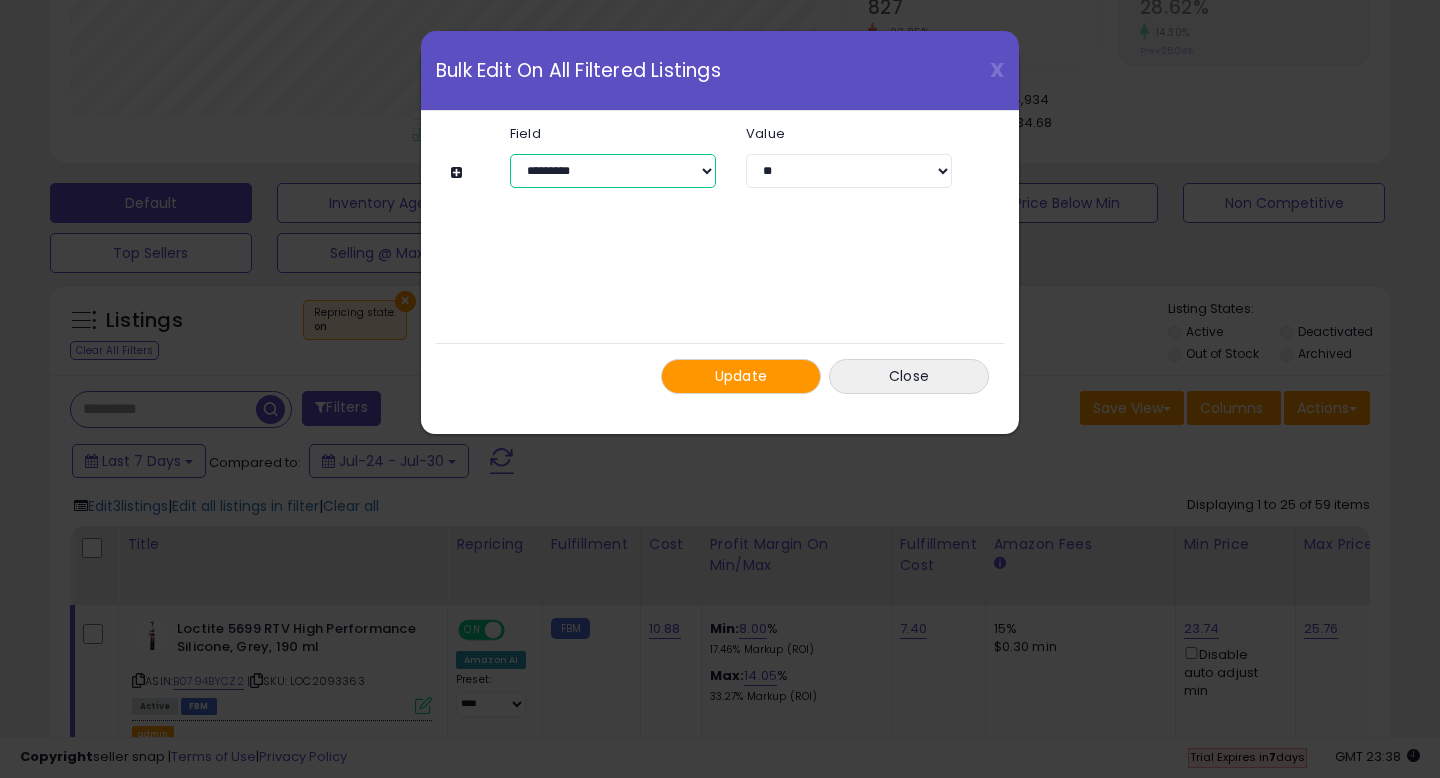 click on "**********" at bounding box center (613, 171) 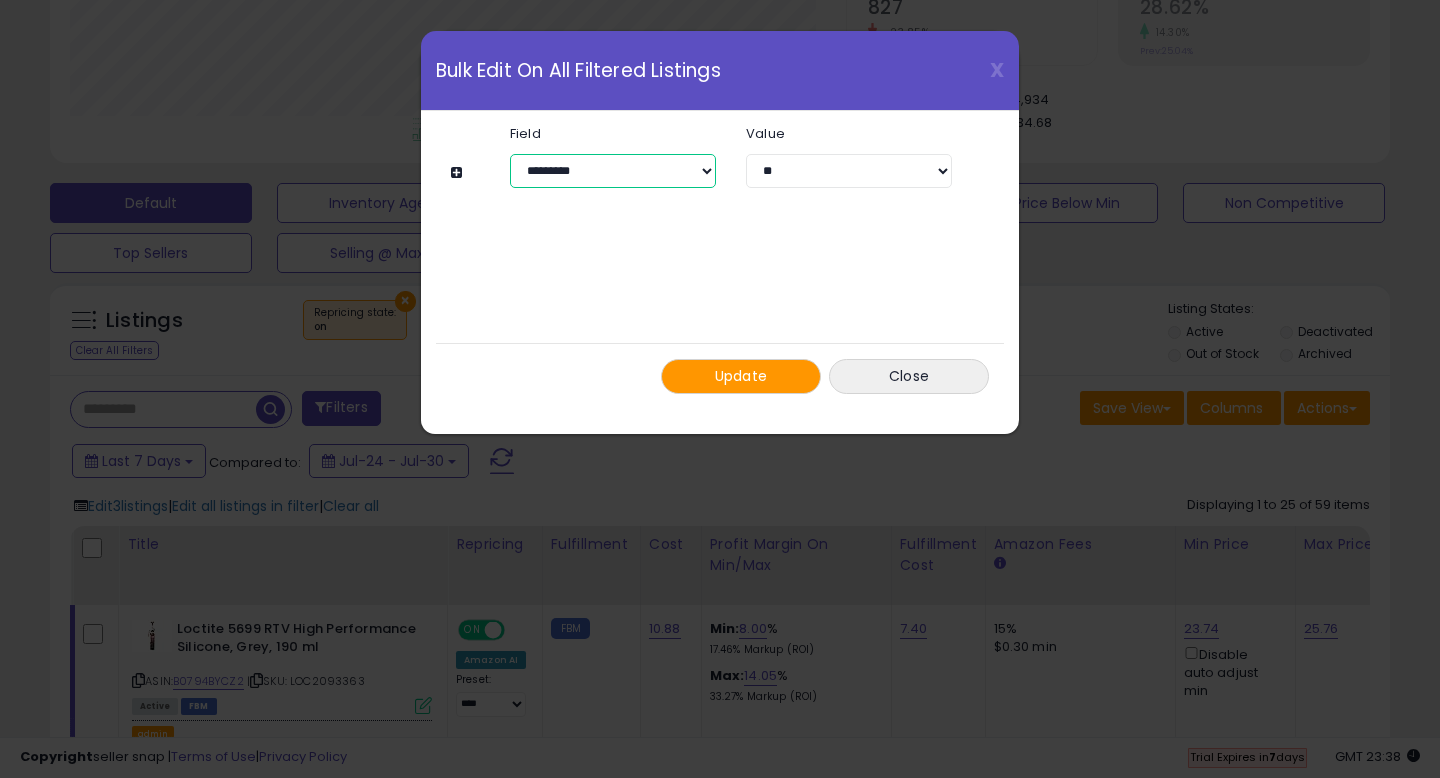 select on "**********" 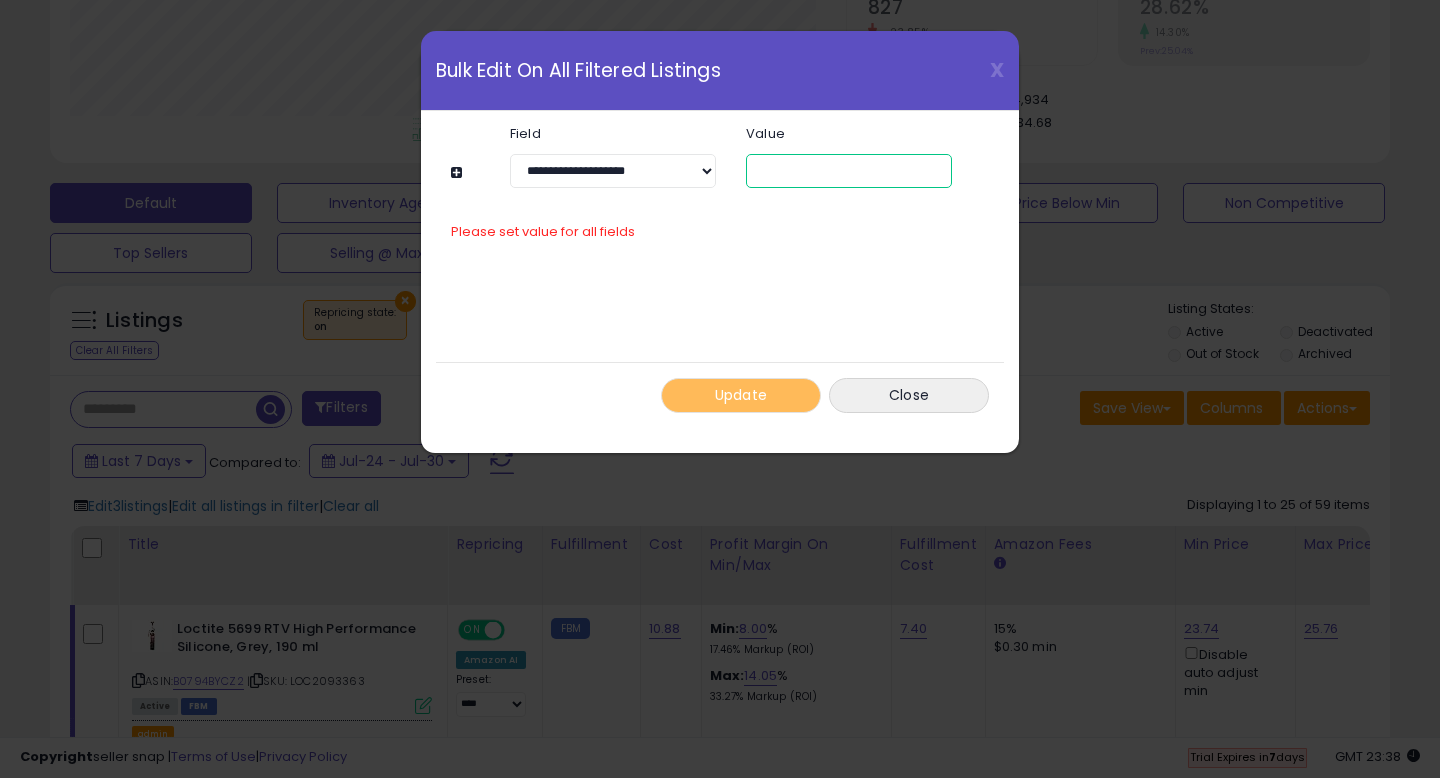 click at bounding box center [849, 171] 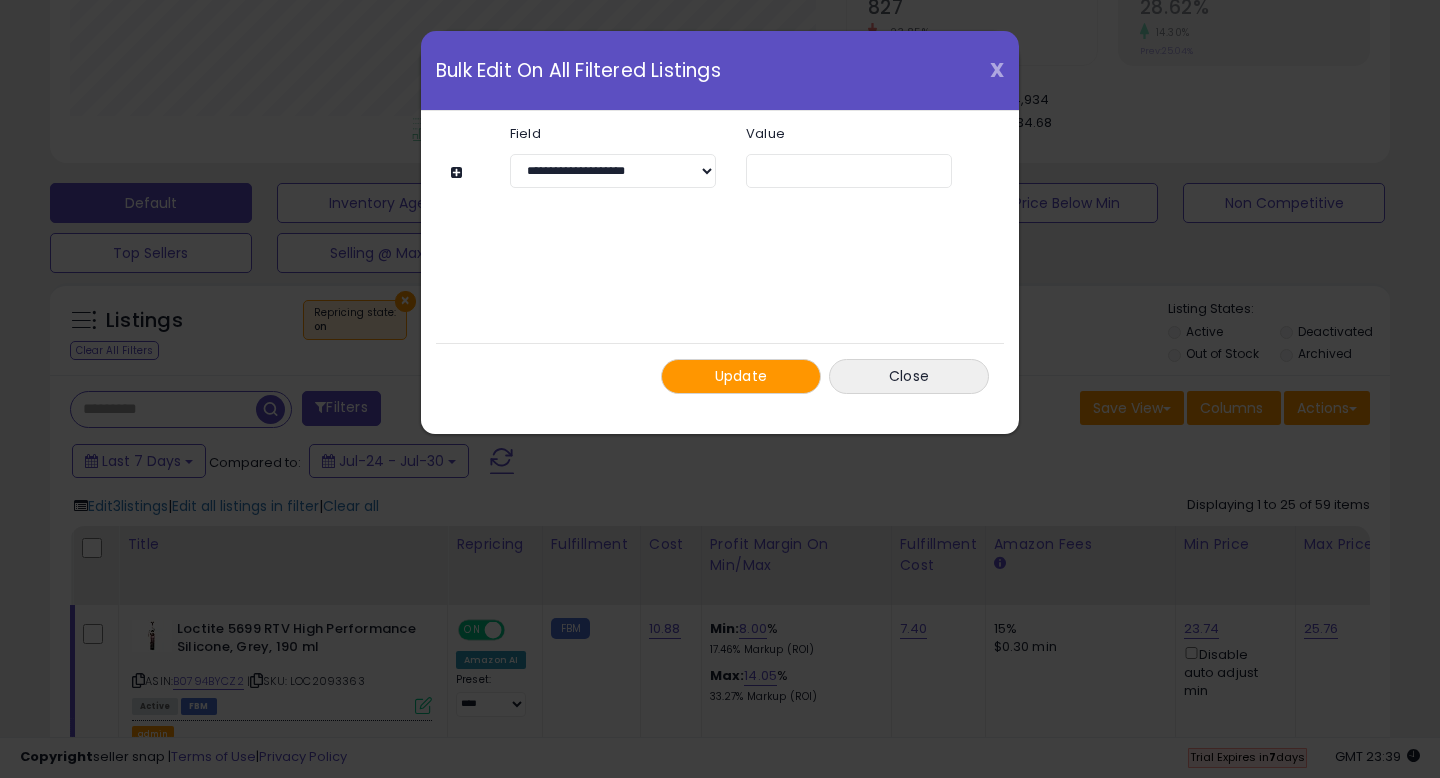 click on "X" at bounding box center [997, 70] 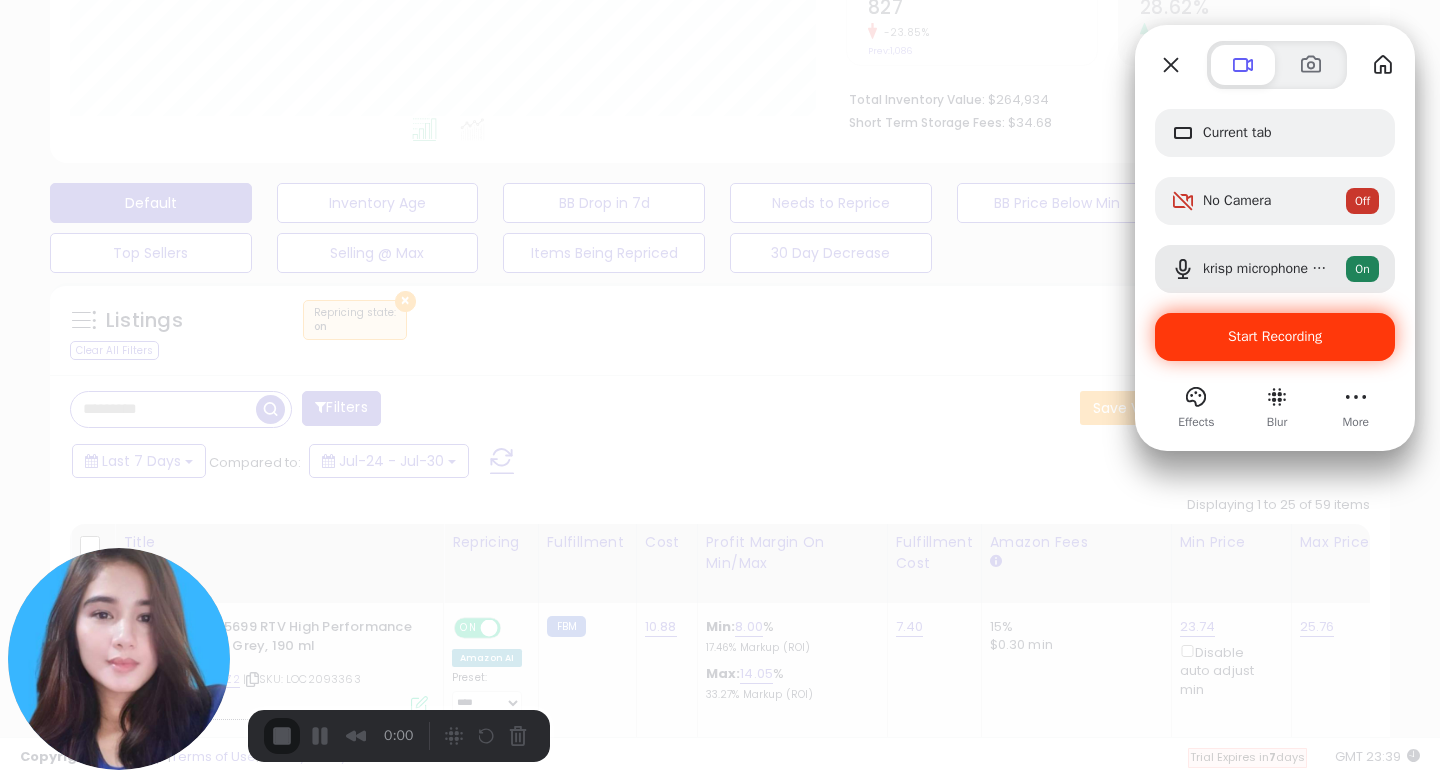 click on "Start Recording" at bounding box center (1275, 337) 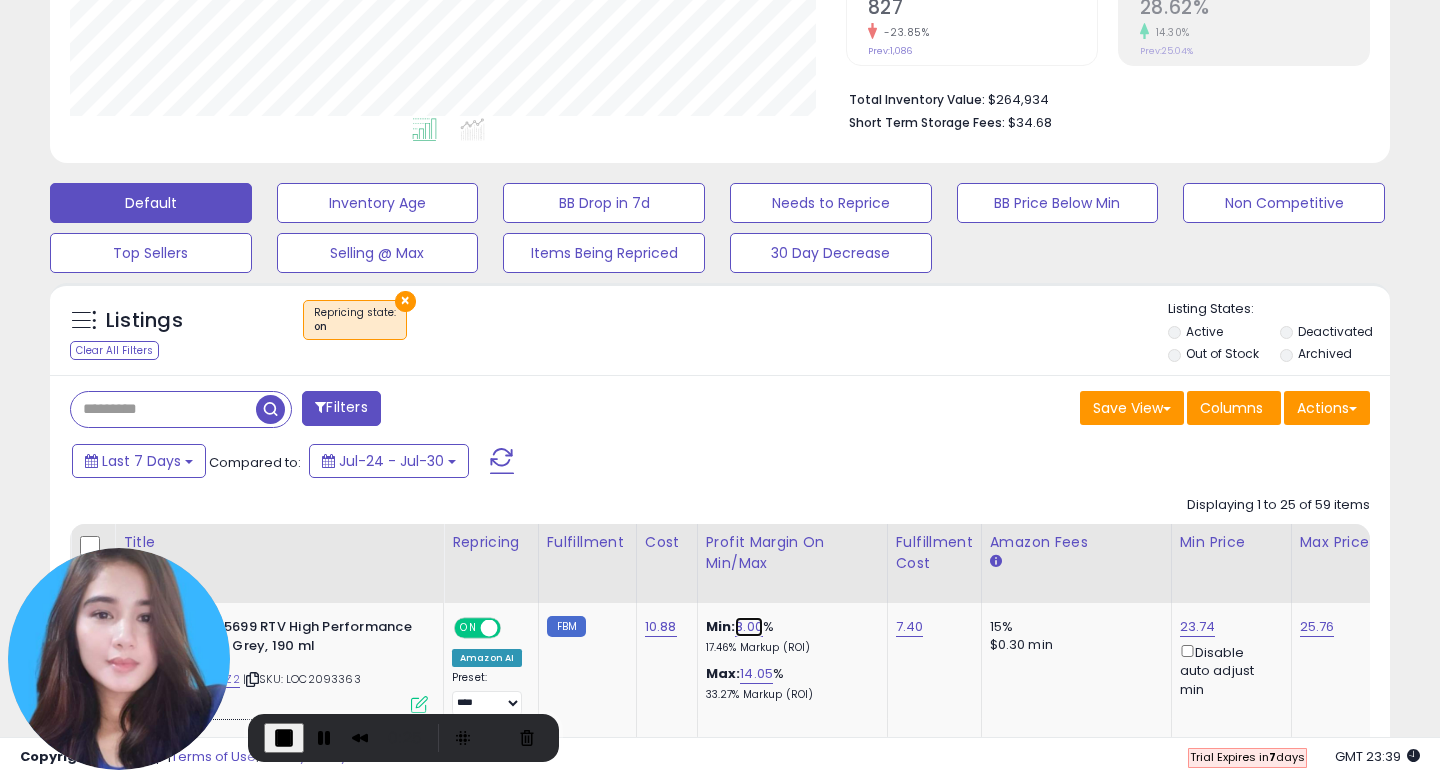 click on "8.00" at bounding box center (749, 627) 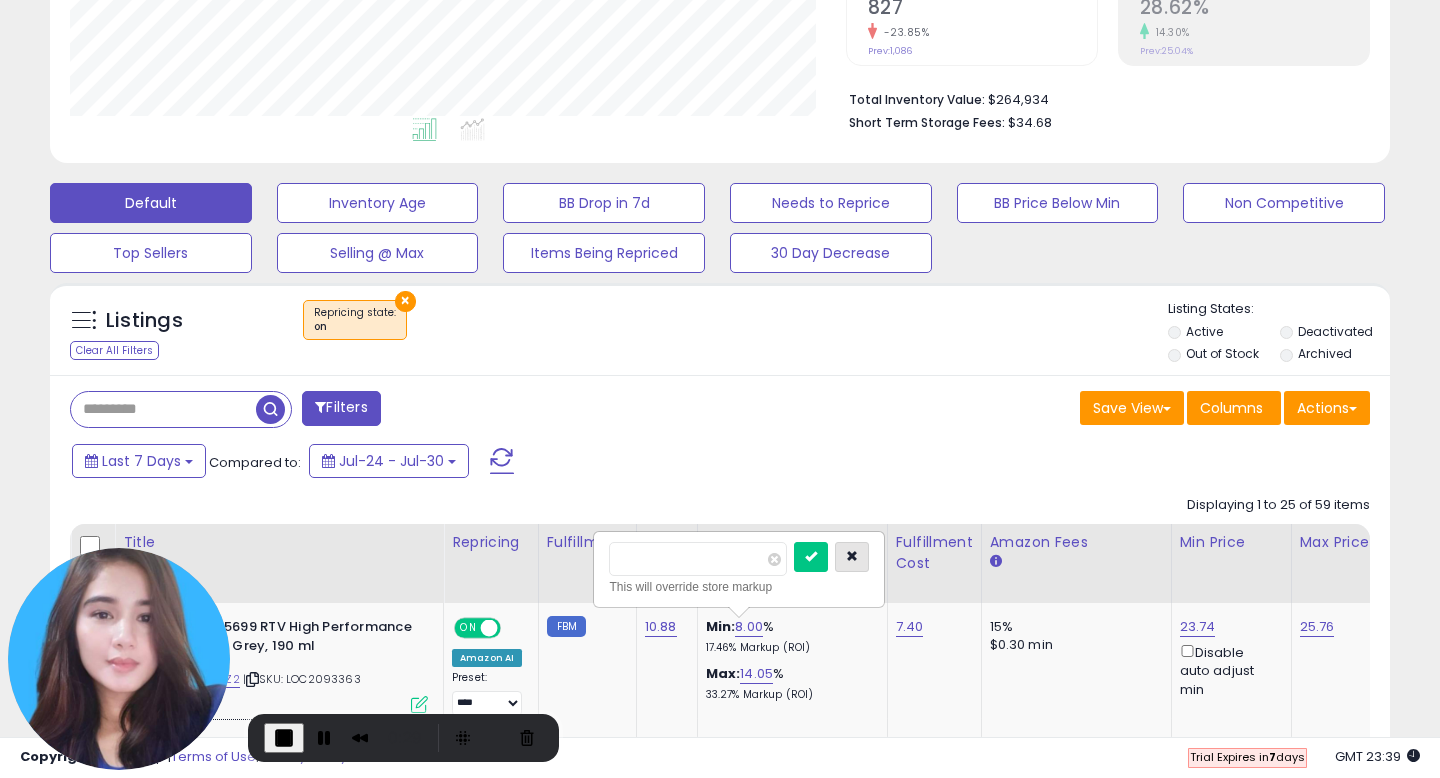 click at bounding box center (852, 557) 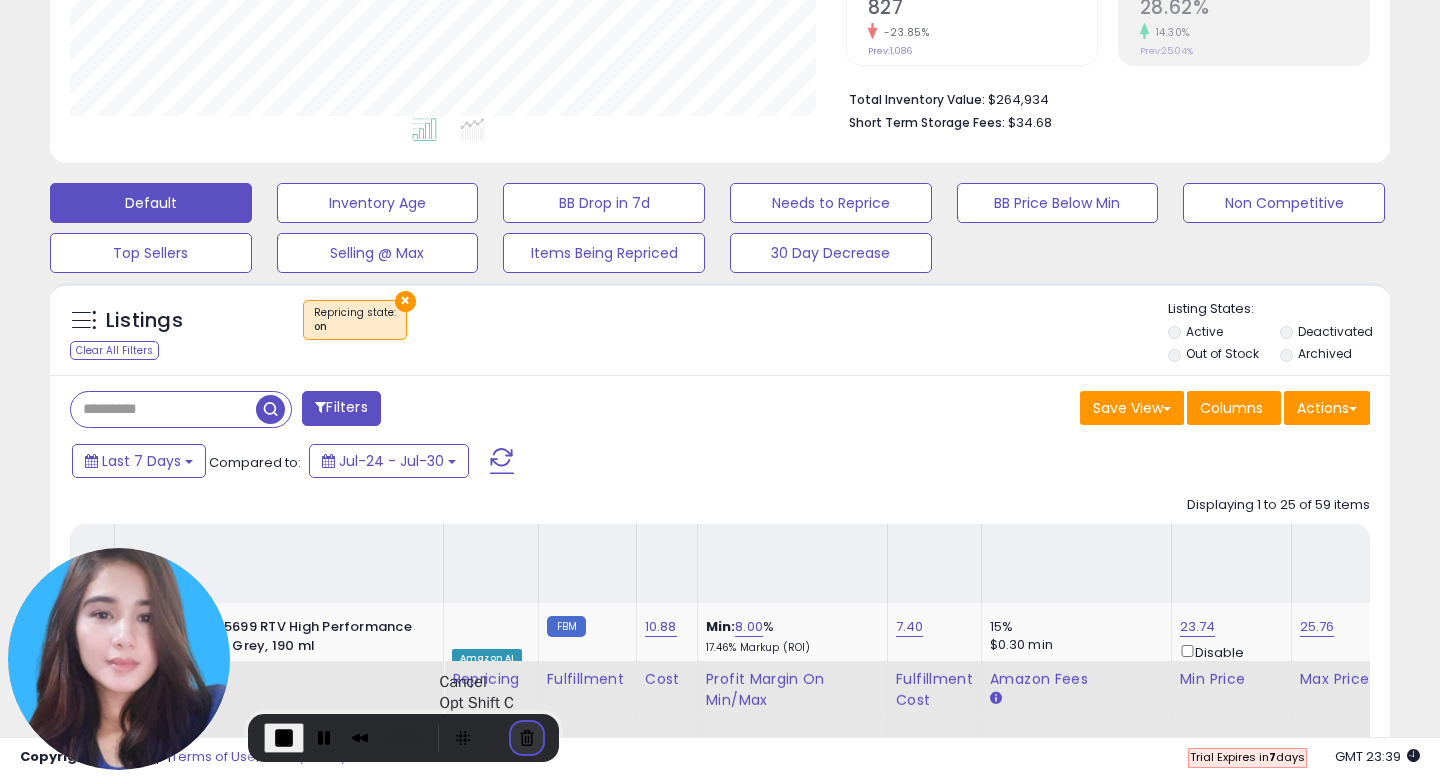 click at bounding box center [527, 738] 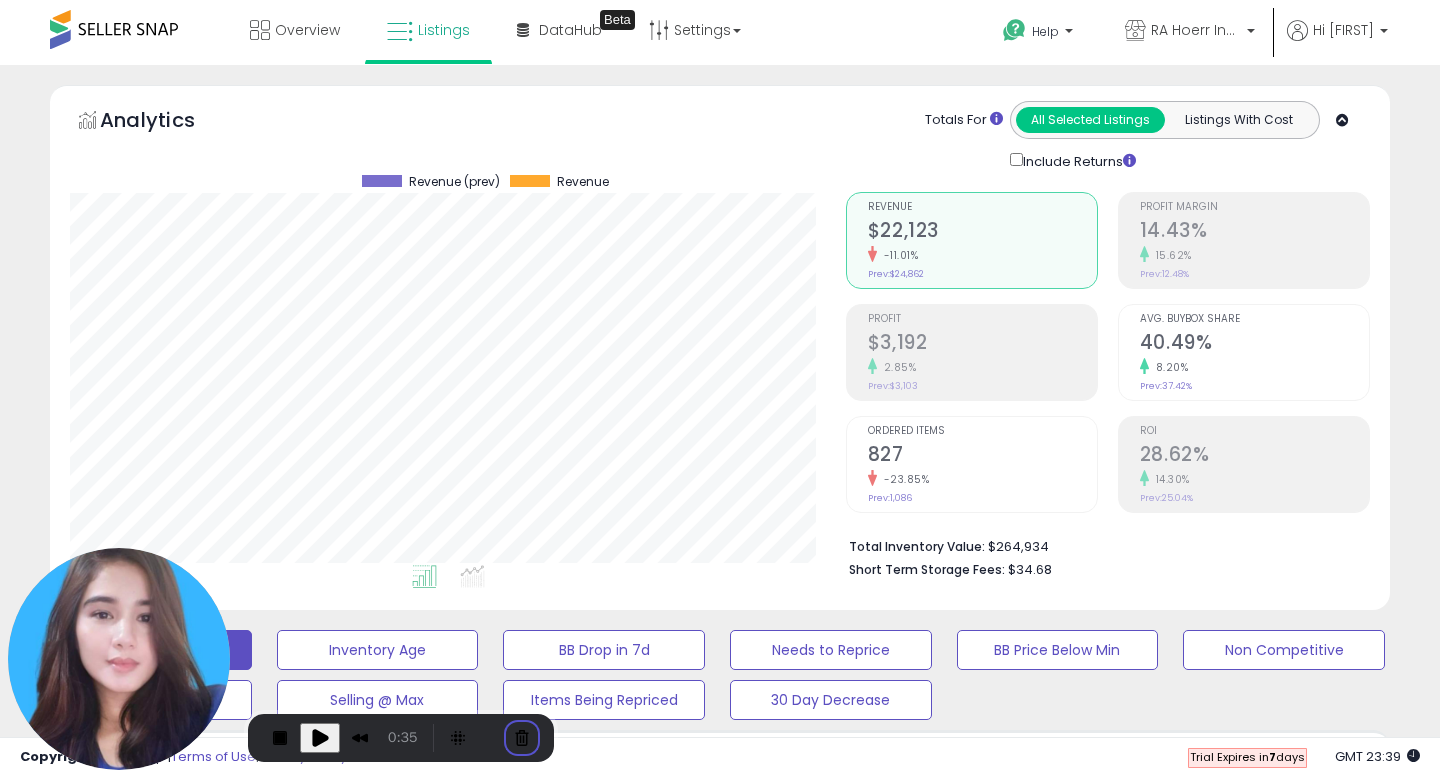 click on "Cancel recording" at bounding box center (551, 947) 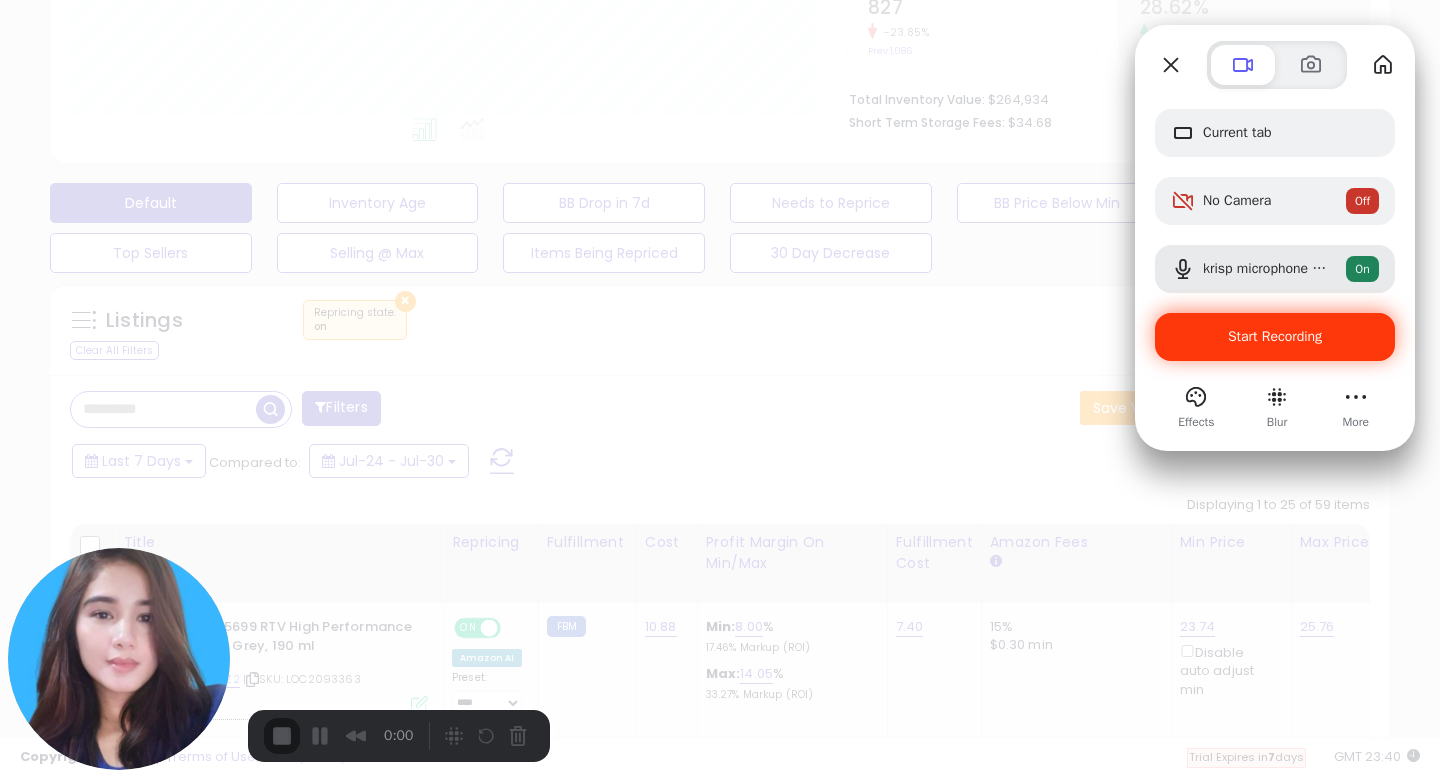 click on "Start Recording" at bounding box center (1275, 336) 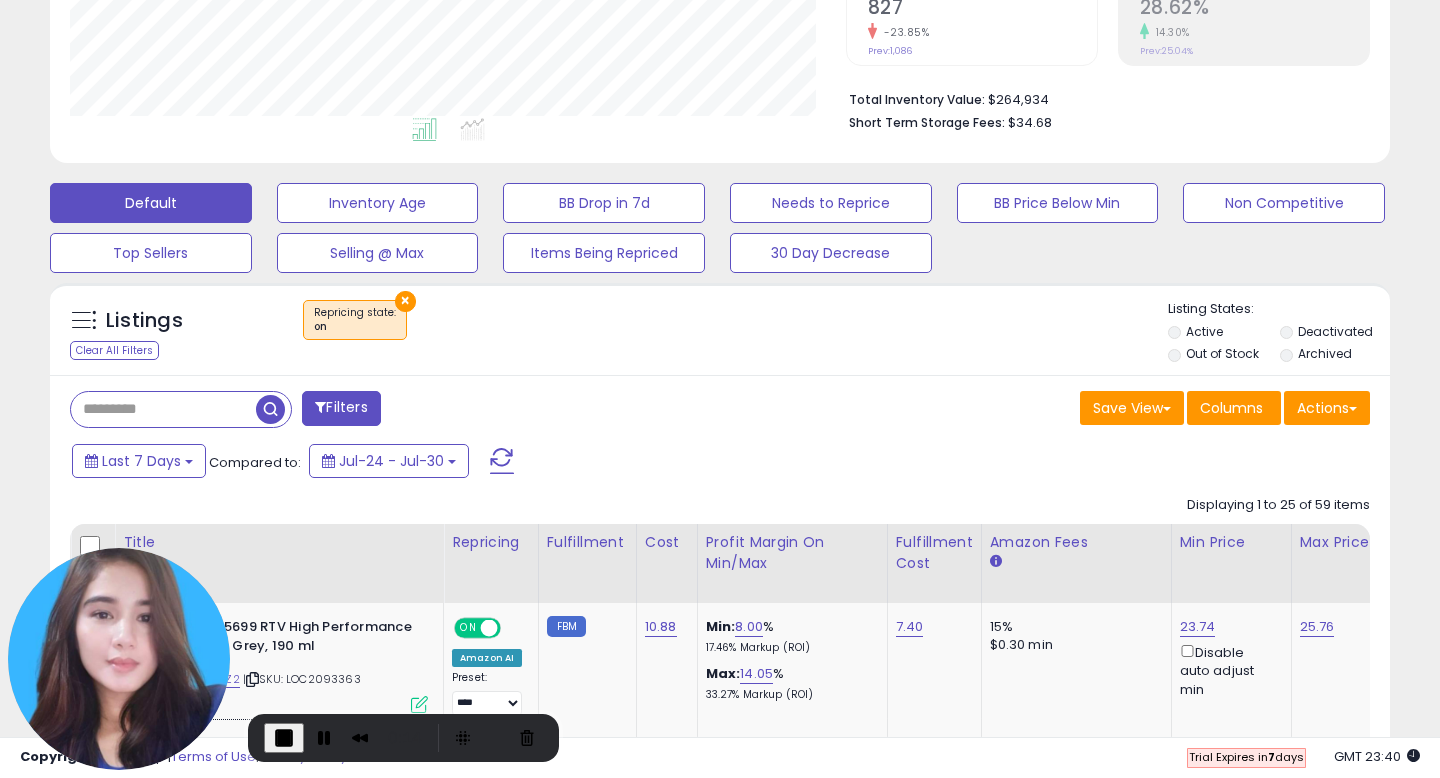click on "0:14" at bounding box center [403, 738] 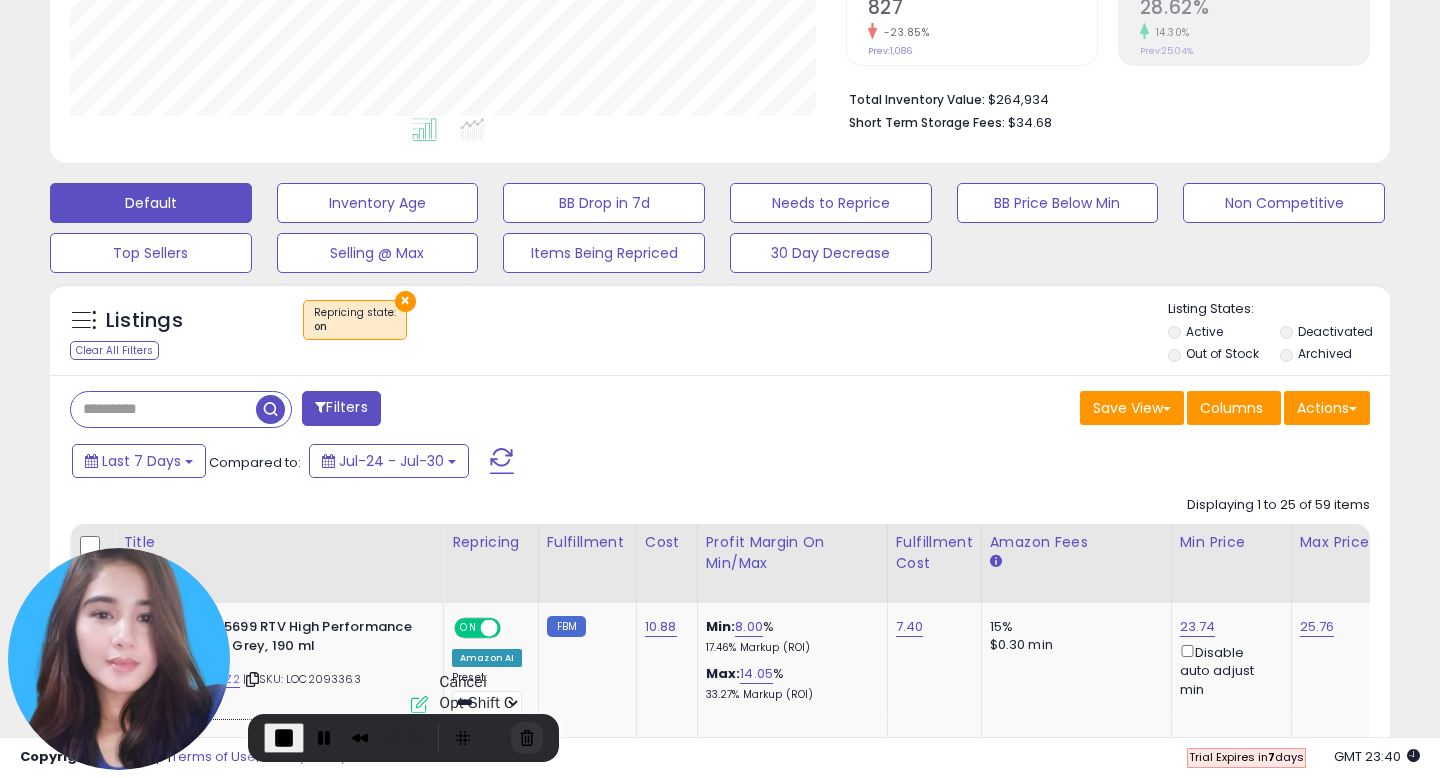 click at bounding box center (527, 738) 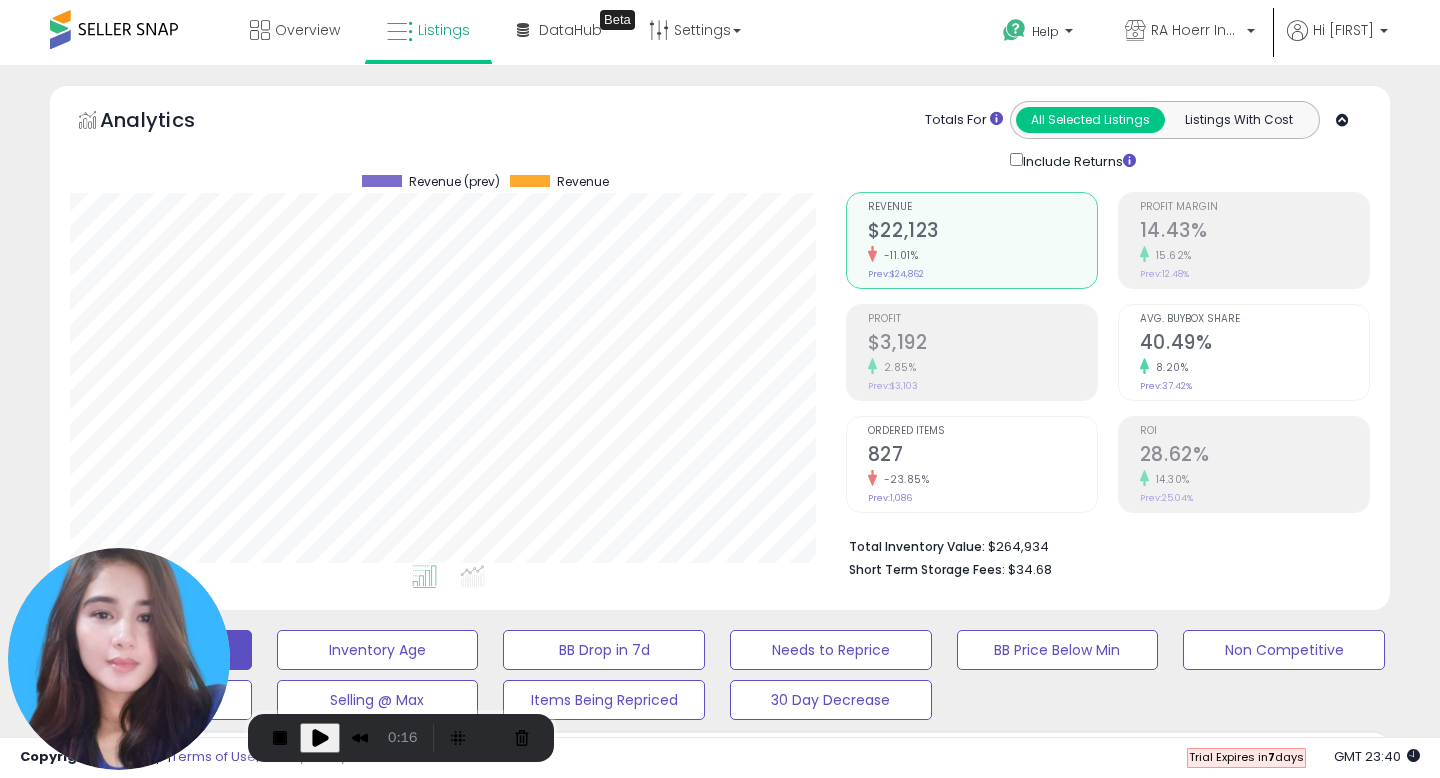 click on "Cancel recording" at bounding box center (551, 947) 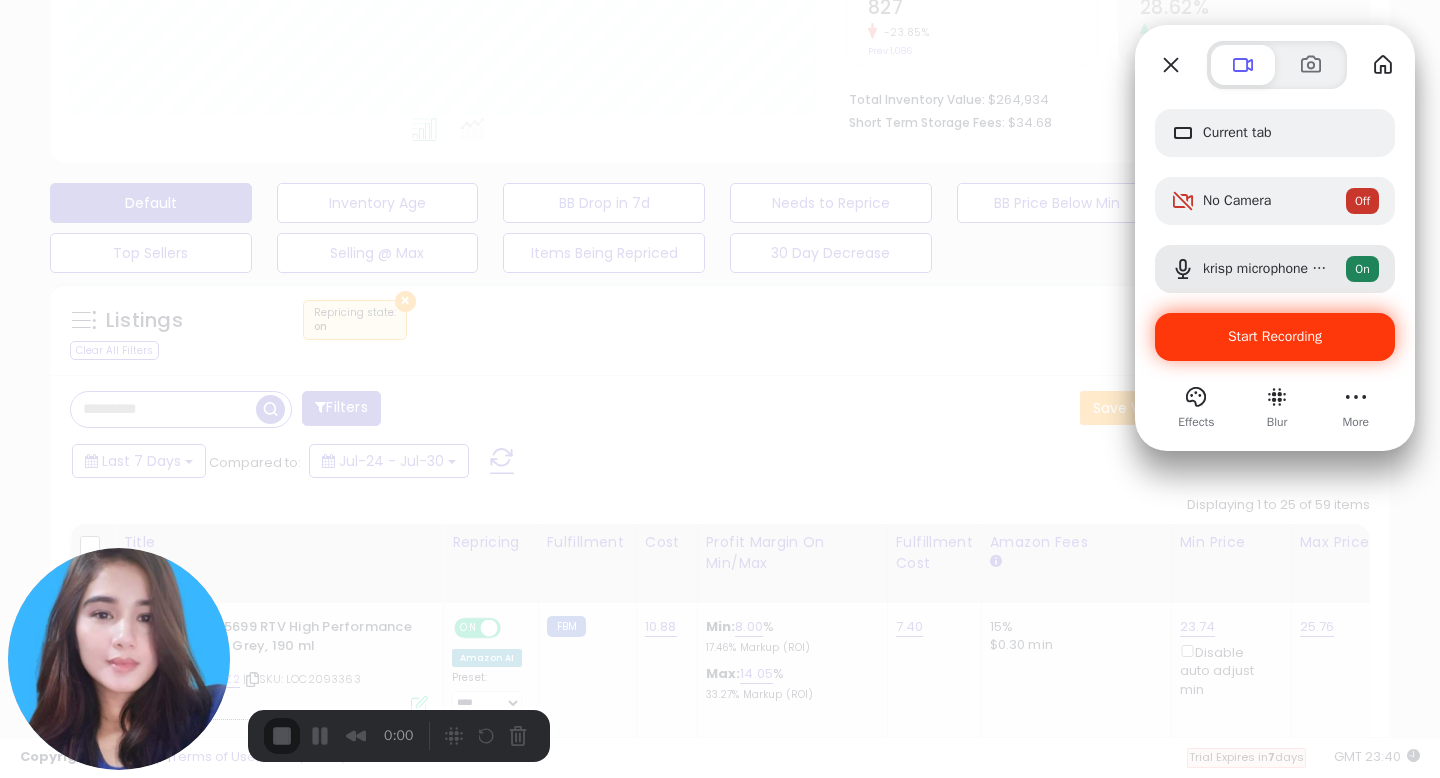click on "Start Recording" at bounding box center (1275, 336) 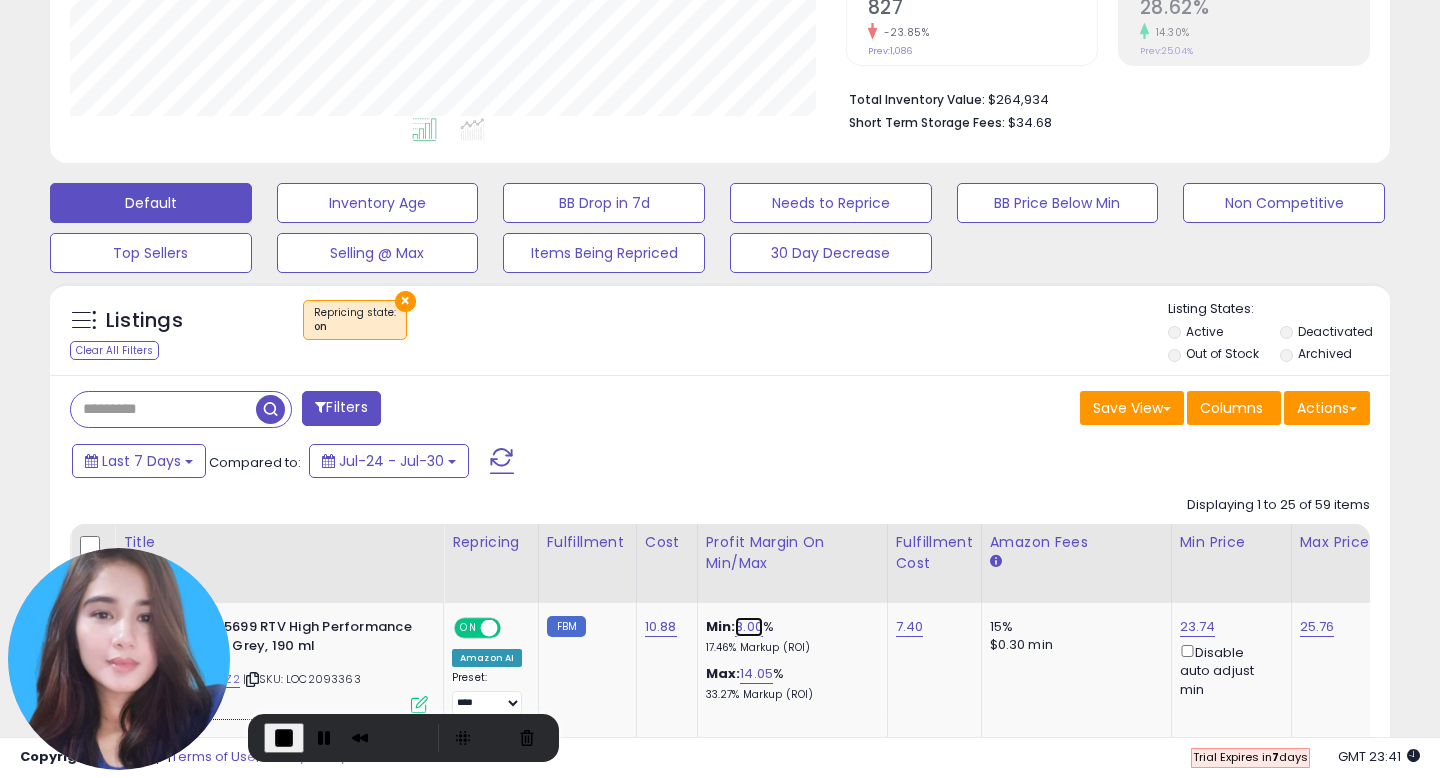 click on "8.00" at bounding box center (749, 627) 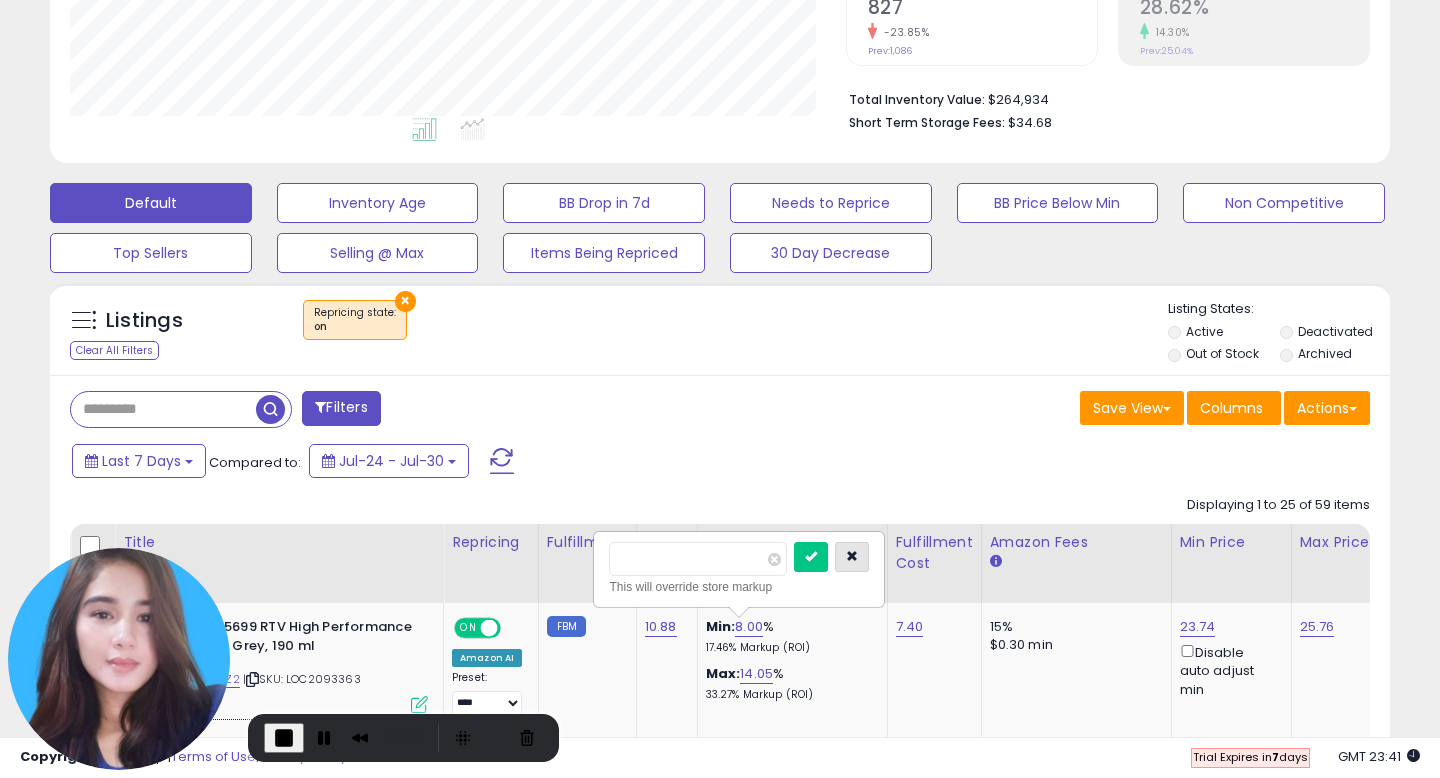 click at bounding box center (852, 557) 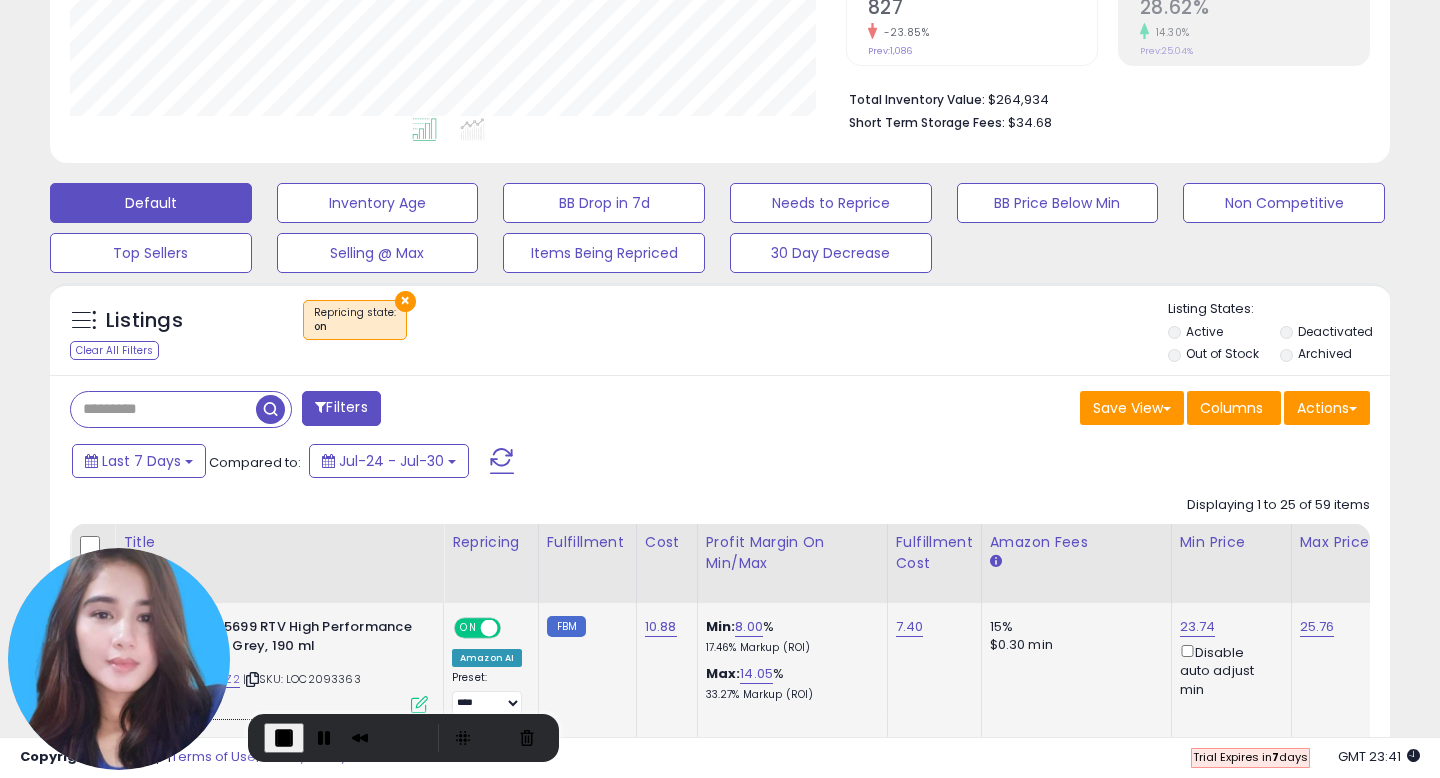 click at bounding box center (419, 704) 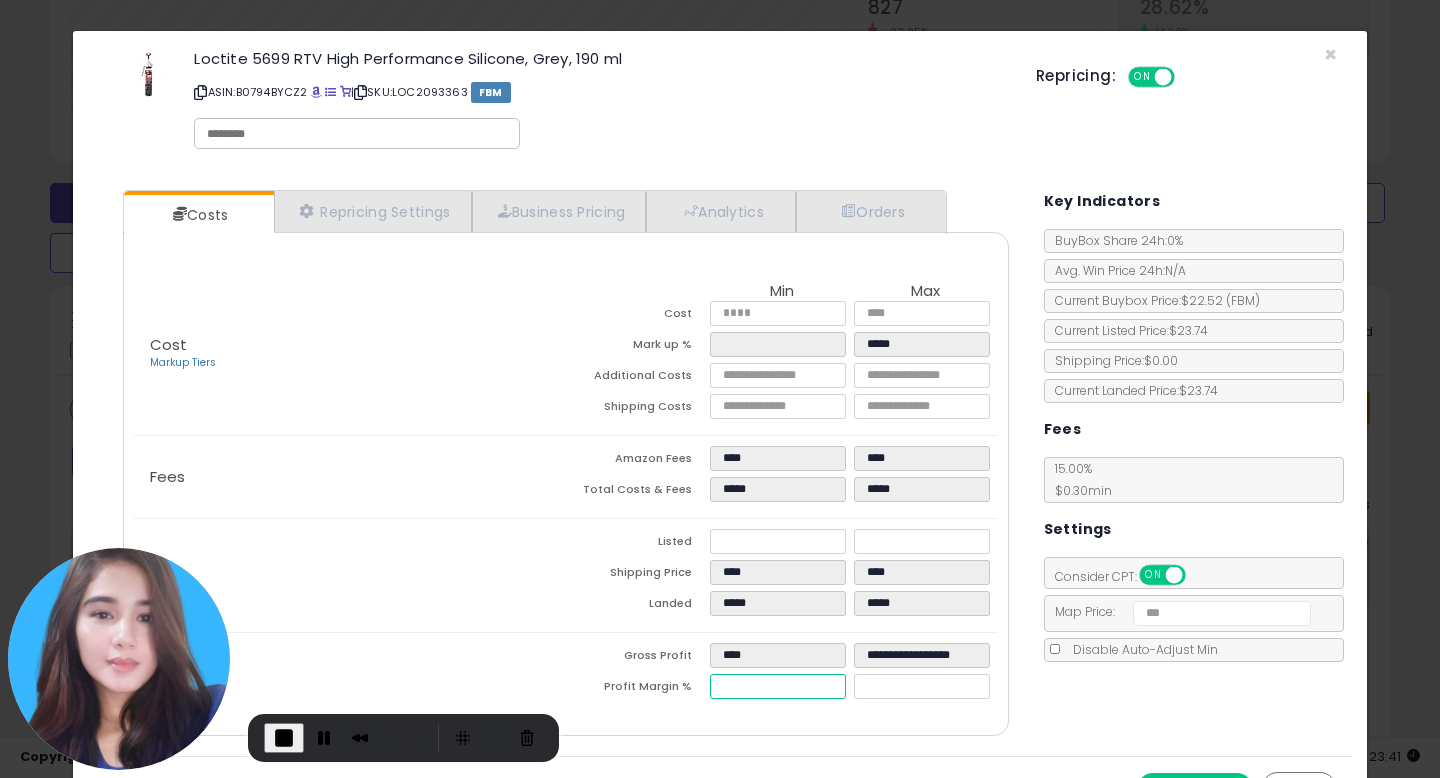 drag, startPoint x: 760, startPoint y: 648, endPoint x: 691, endPoint y: 647, distance: 69.00725 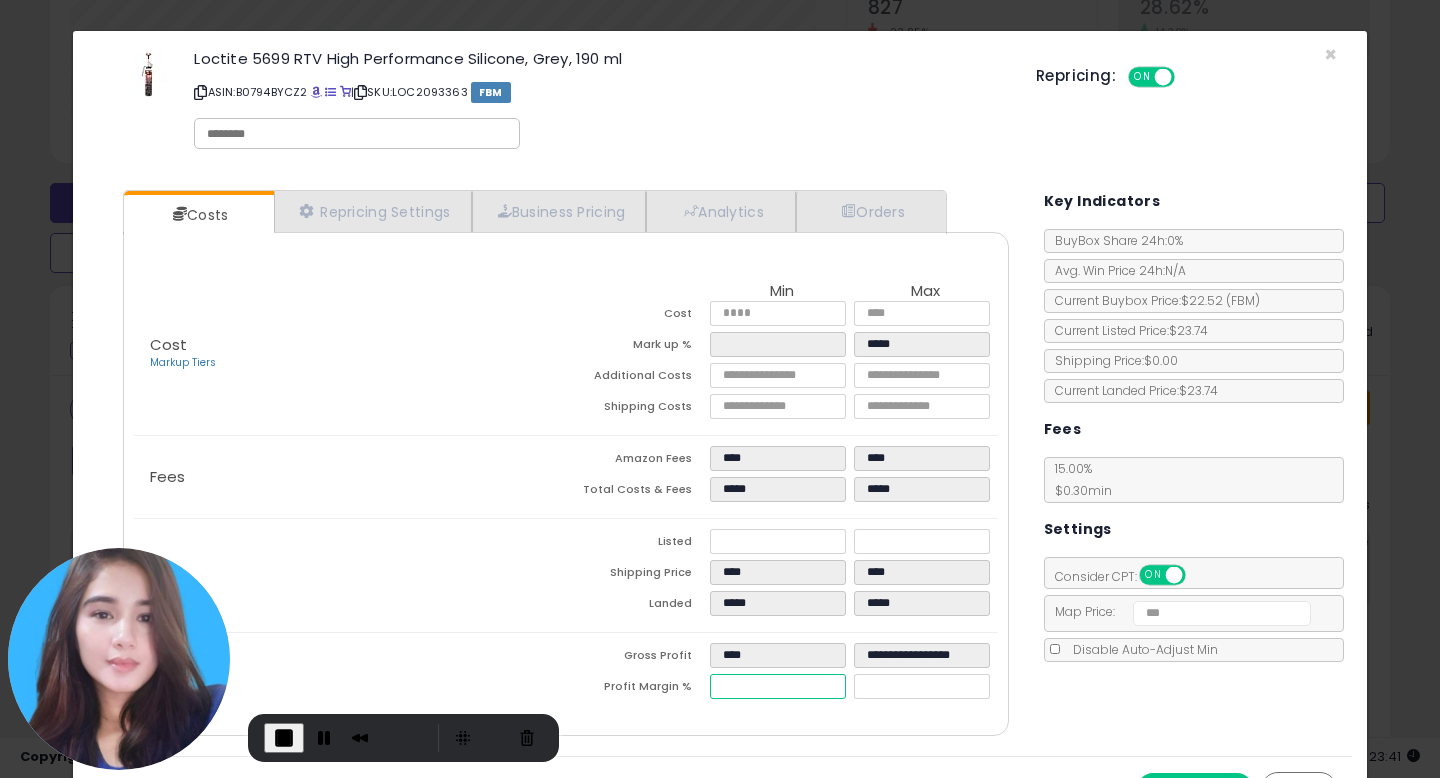 type on "*" 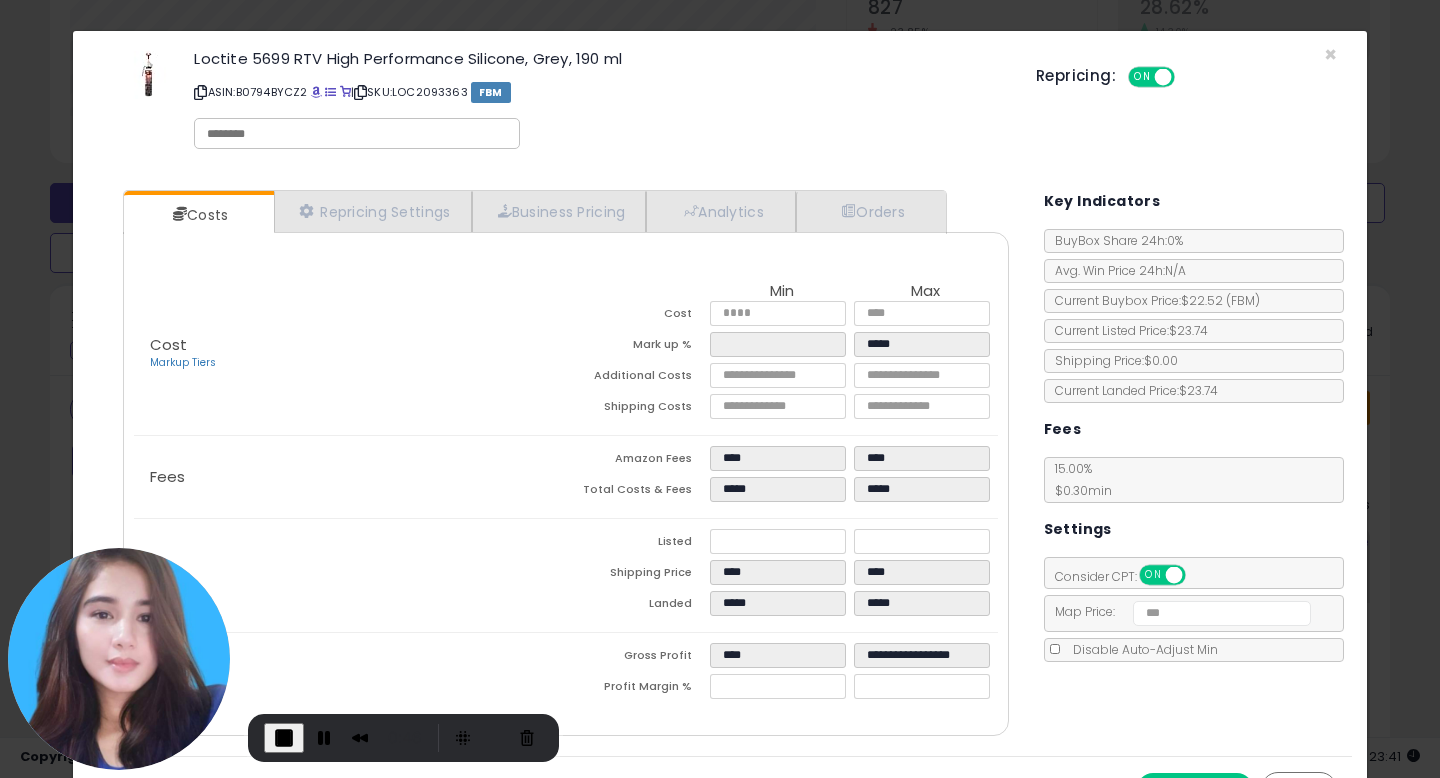 type on "****" 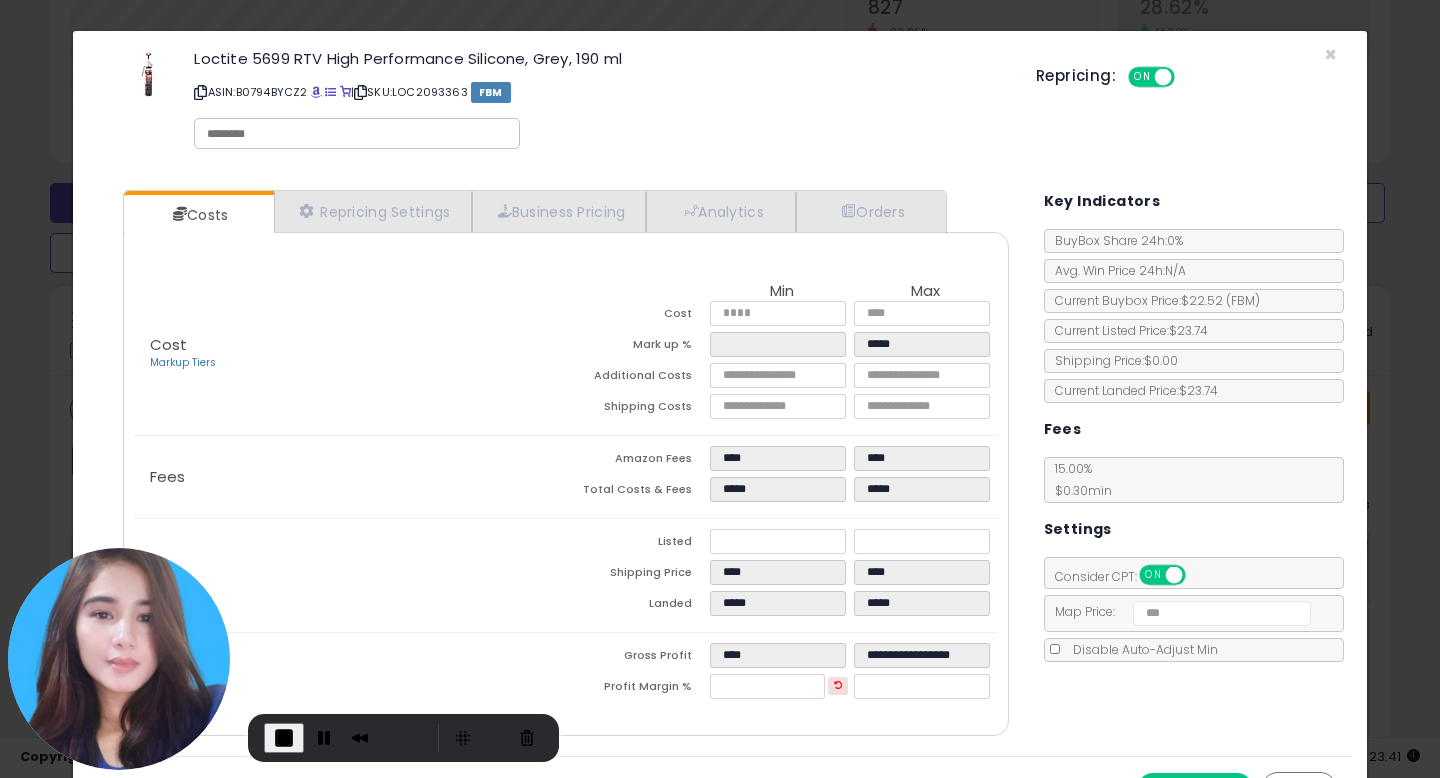 click on "Price
Listed
*****
*****
Shipping Price
****
****
Landed
*****
*****" 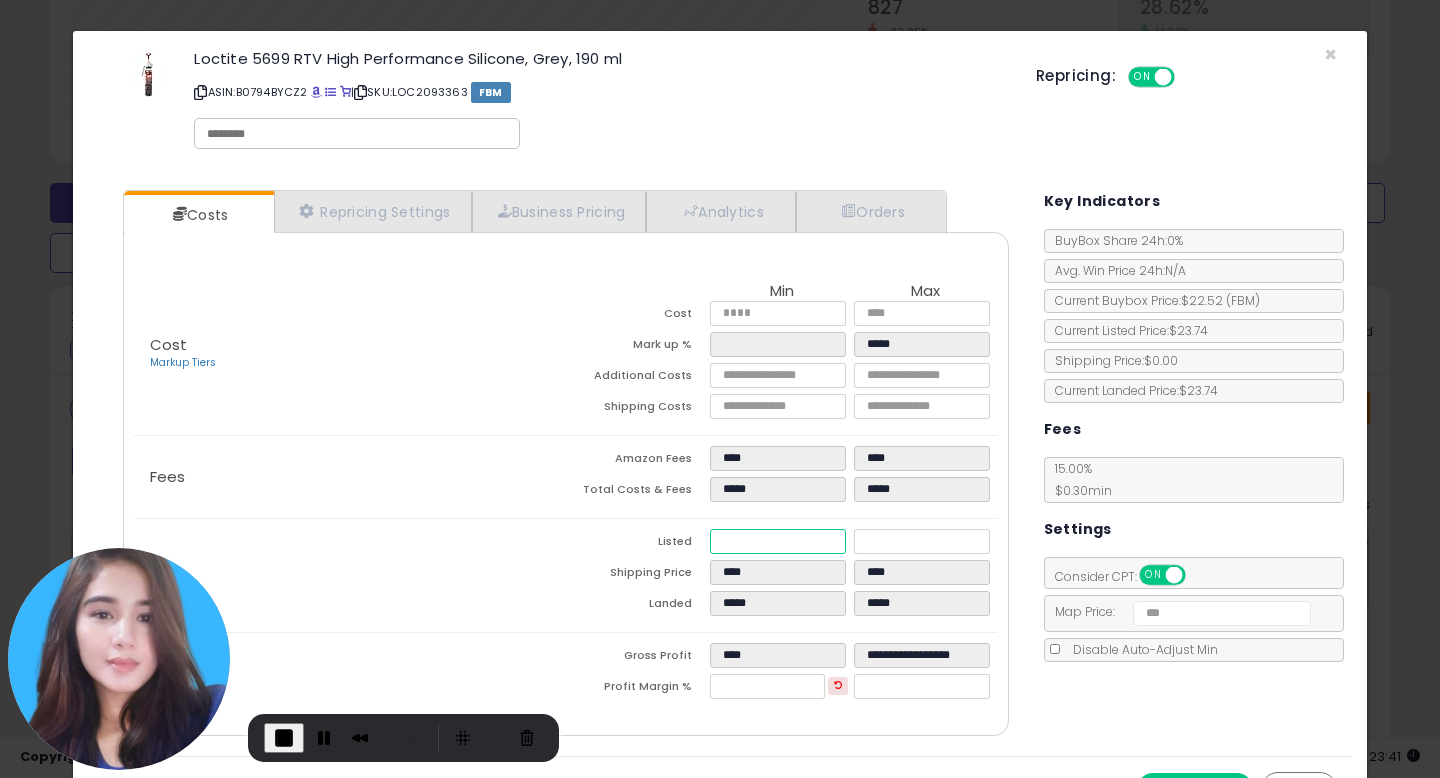 drag, startPoint x: 759, startPoint y: 496, endPoint x: 598, endPoint y: 496, distance: 161 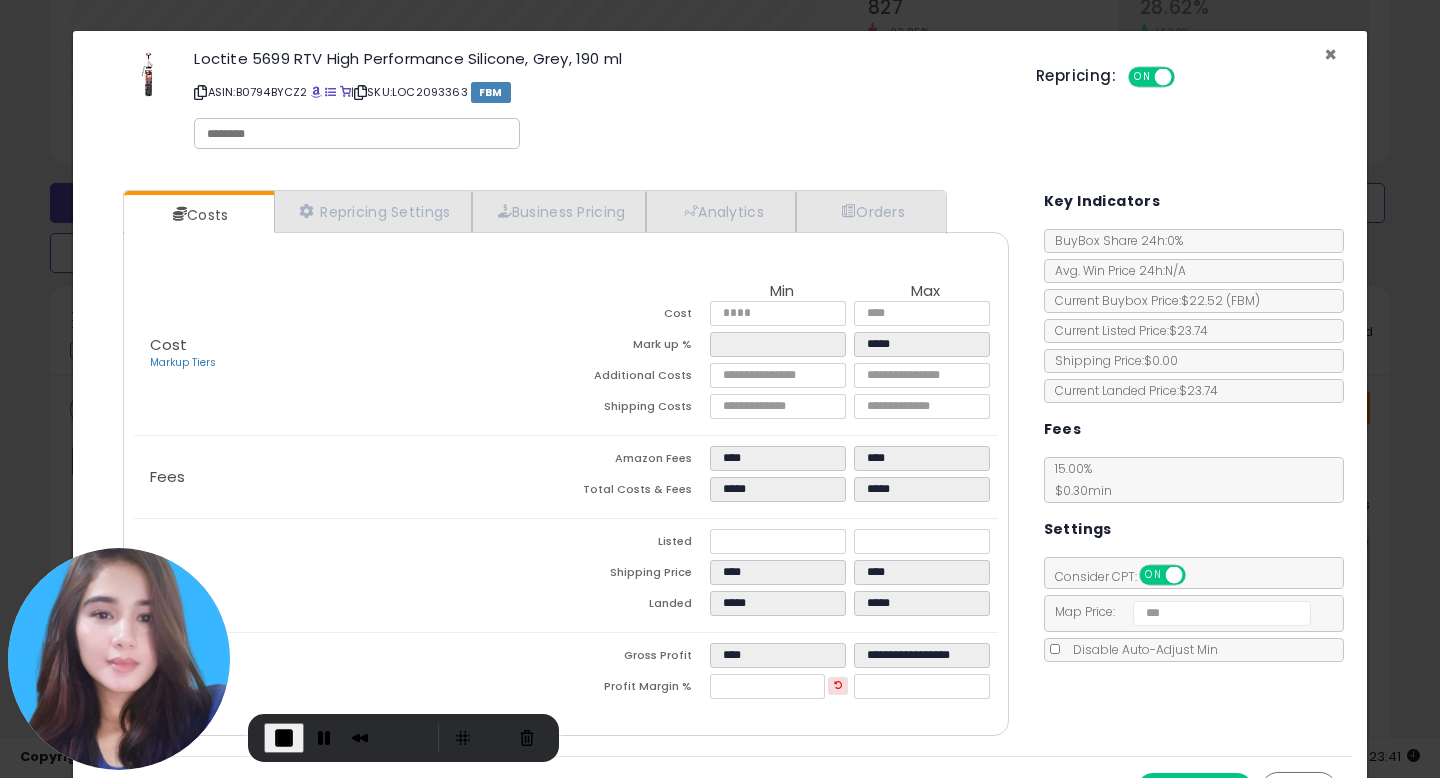 click on "×" at bounding box center (1330, 54) 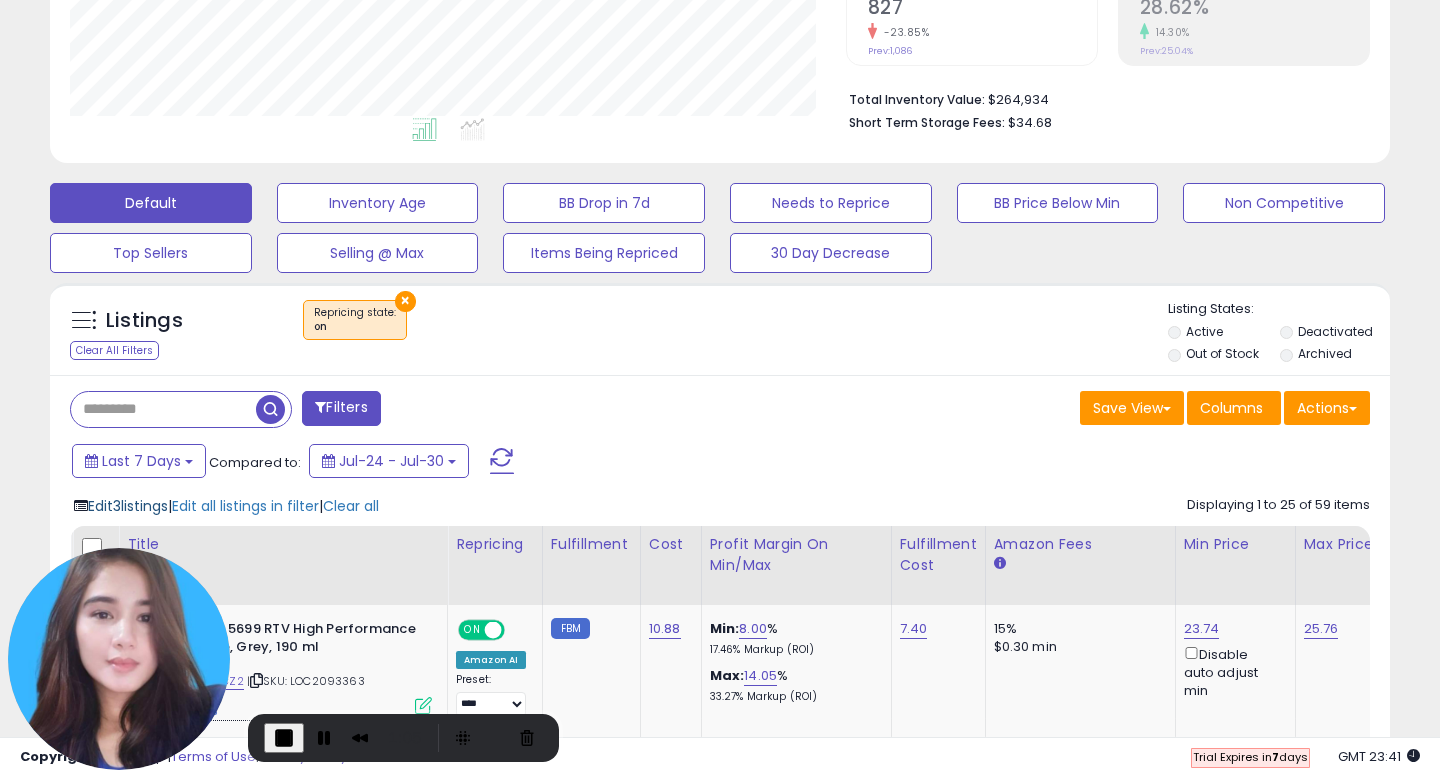click on "Edit  3  listings" at bounding box center (128, 506) 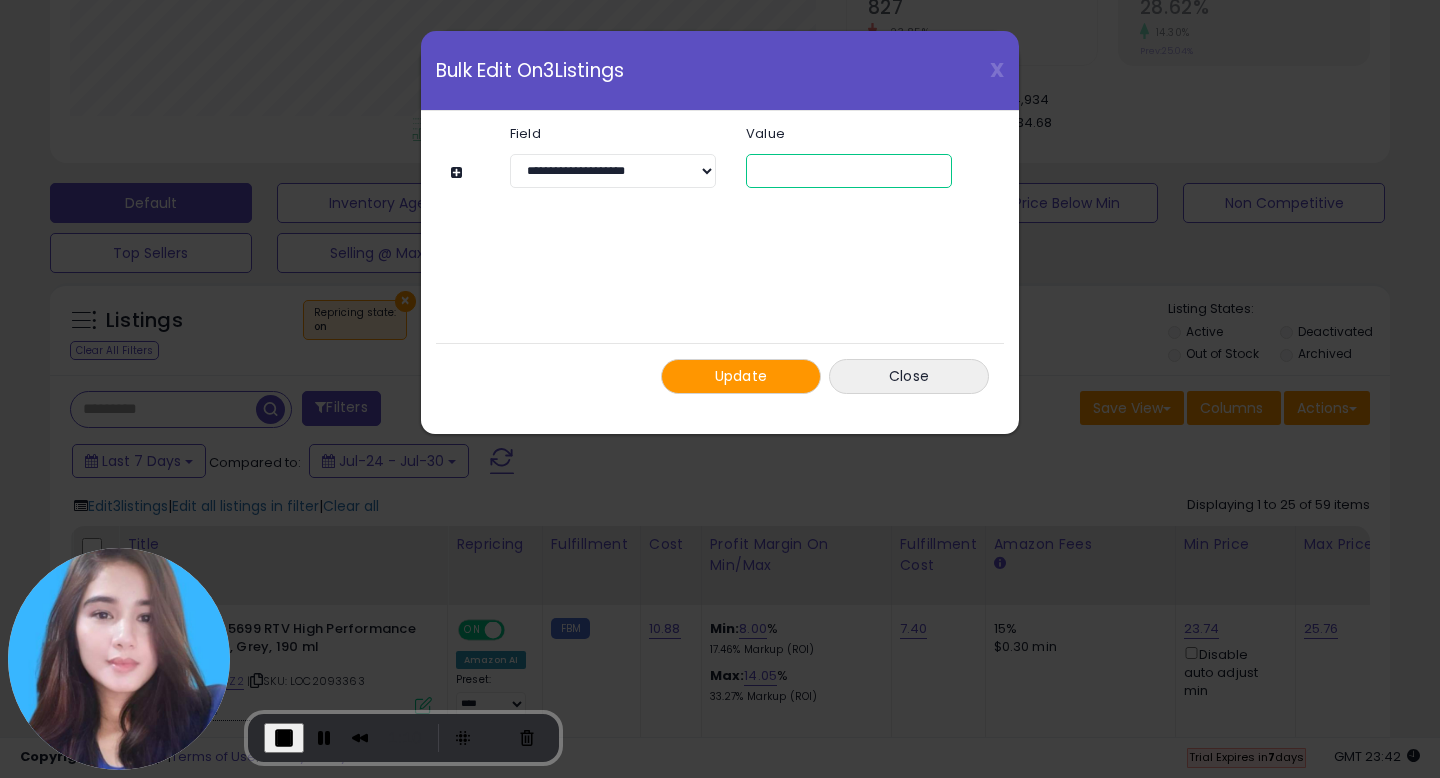 drag, startPoint x: 782, startPoint y: 173, endPoint x: 730, endPoint y: 173, distance: 52 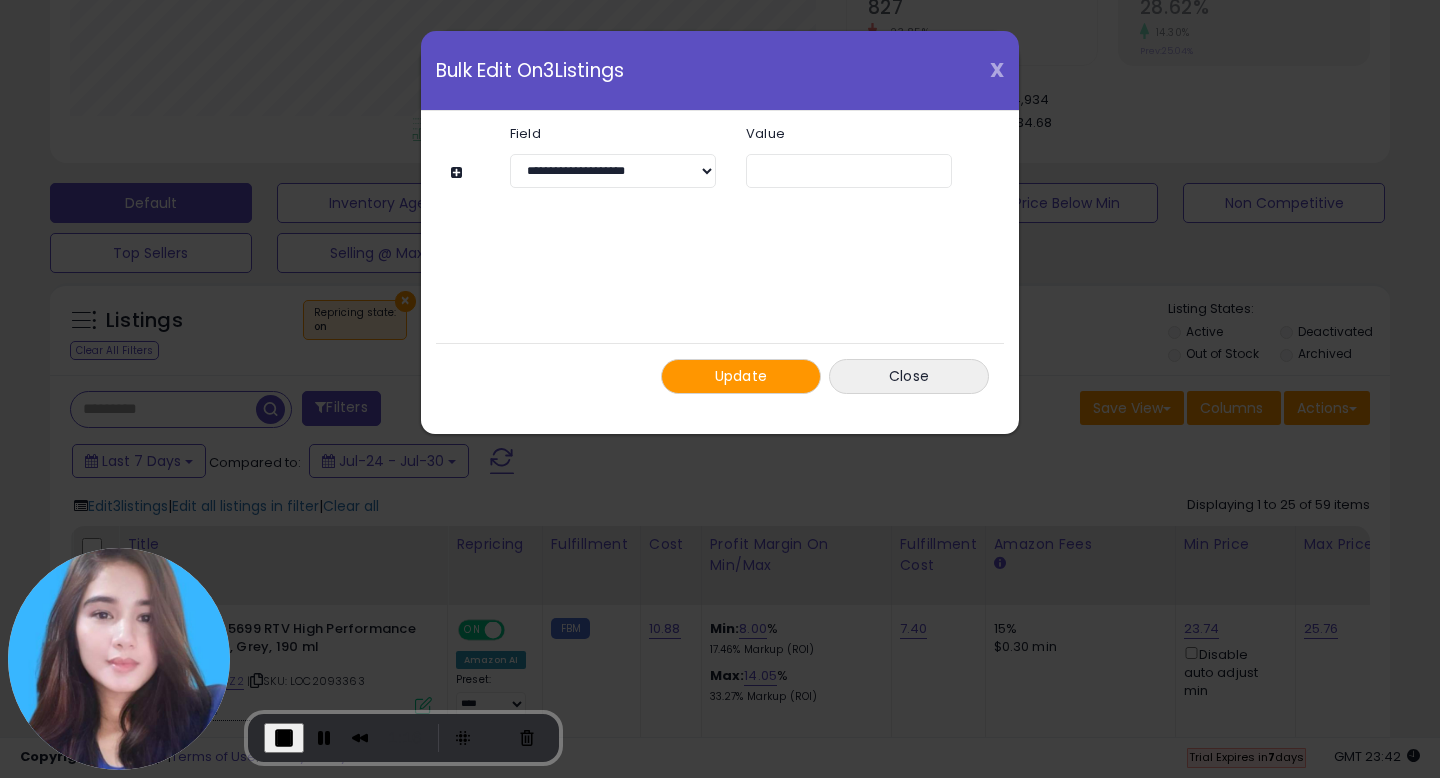 click on "X" at bounding box center [997, 70] 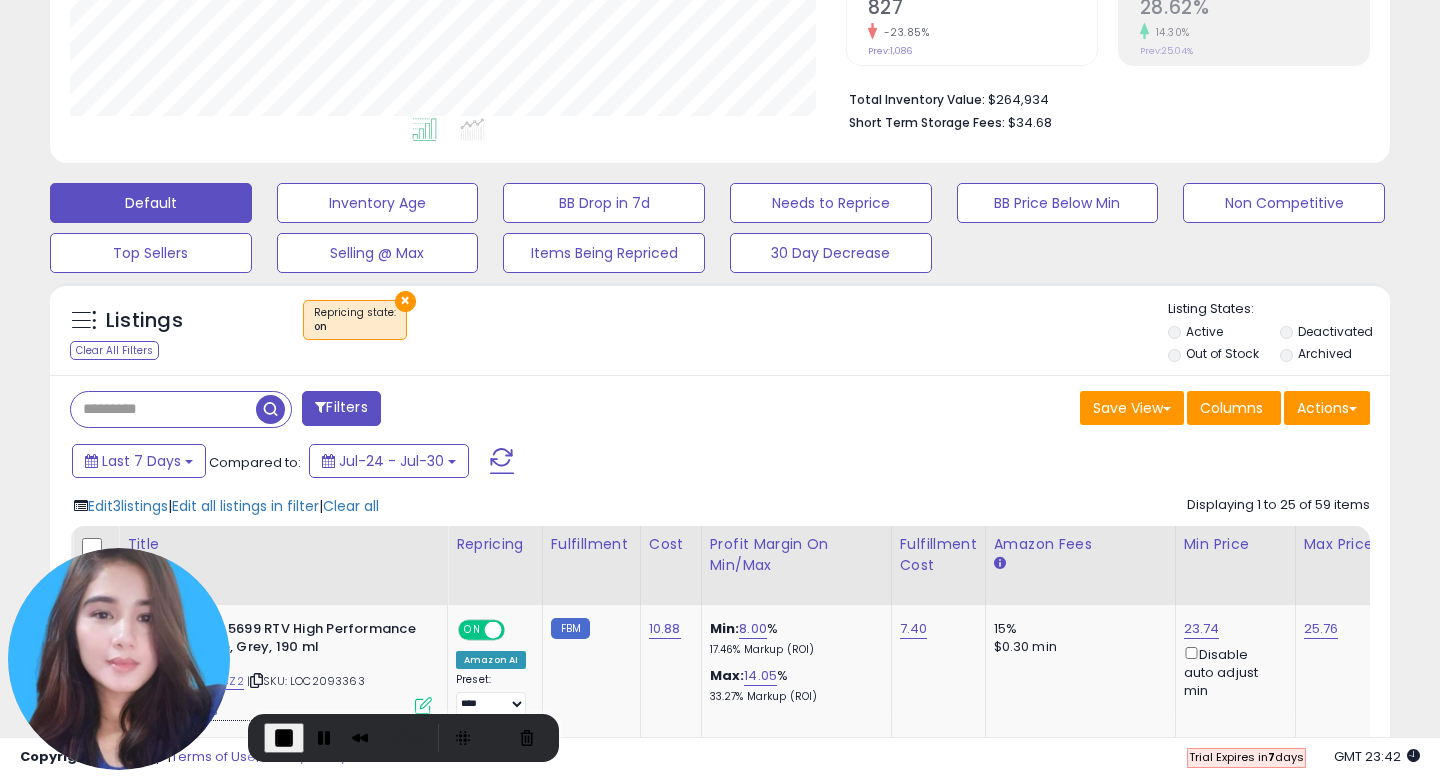 click at bounding box center [284, 738] 